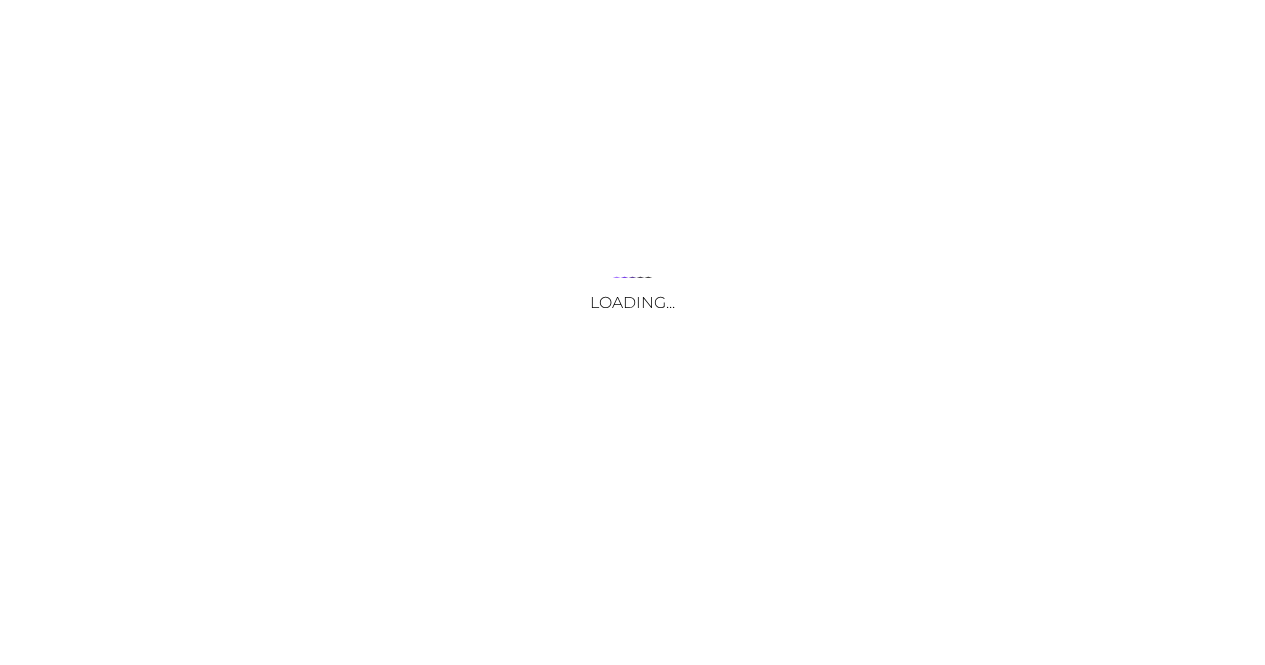 scroll, scrollTop: 0, scrollLeft: 0, axis: both 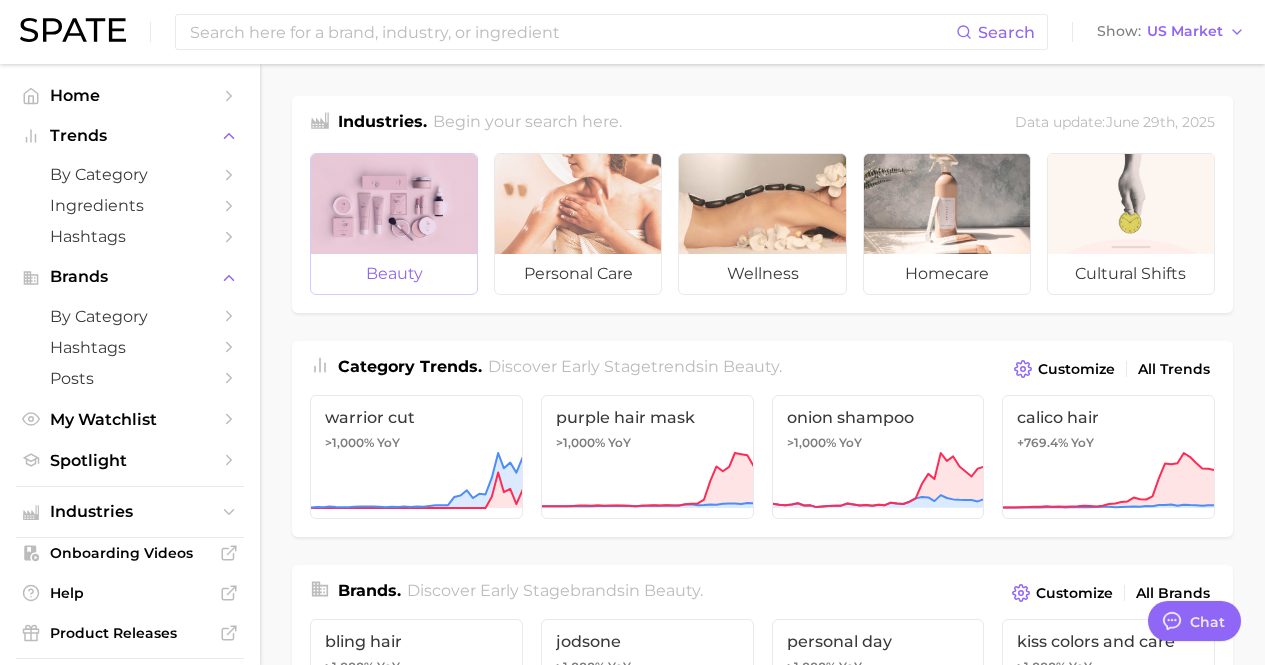 click at bounding box center (394, 204) 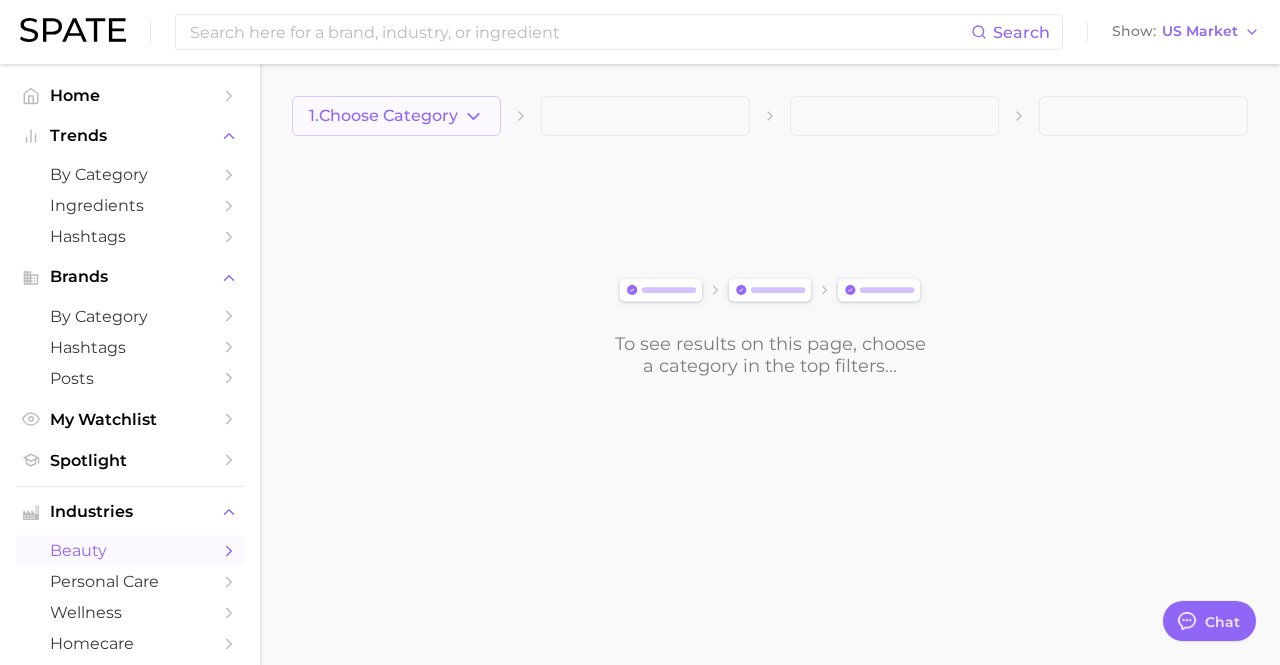 click on "1.  Choose Category" at bounding box center [383, 116] 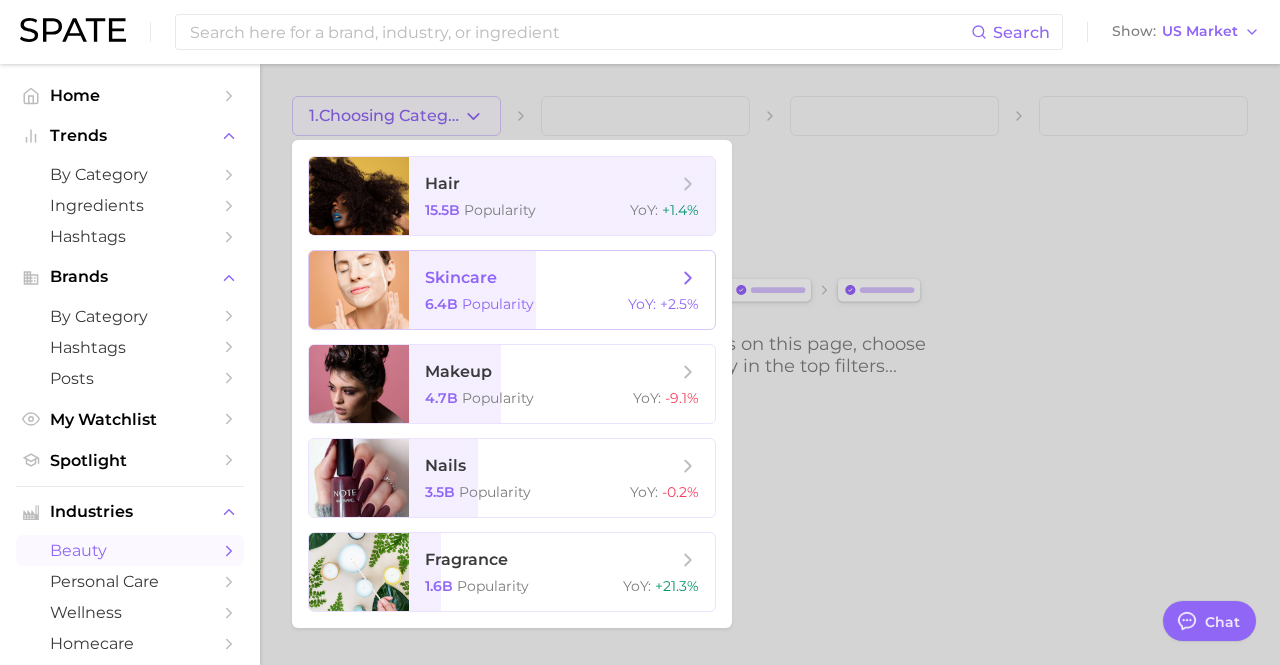 click on "skincare" at bounding box center [551, 278] 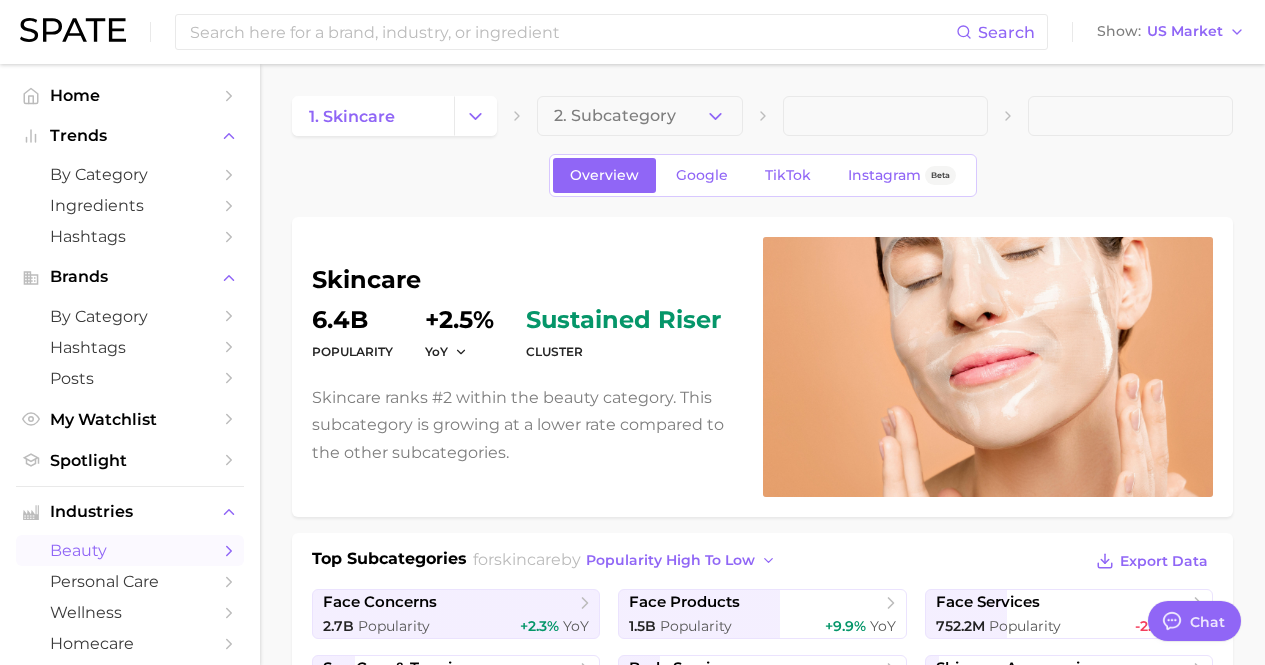 type on "x" 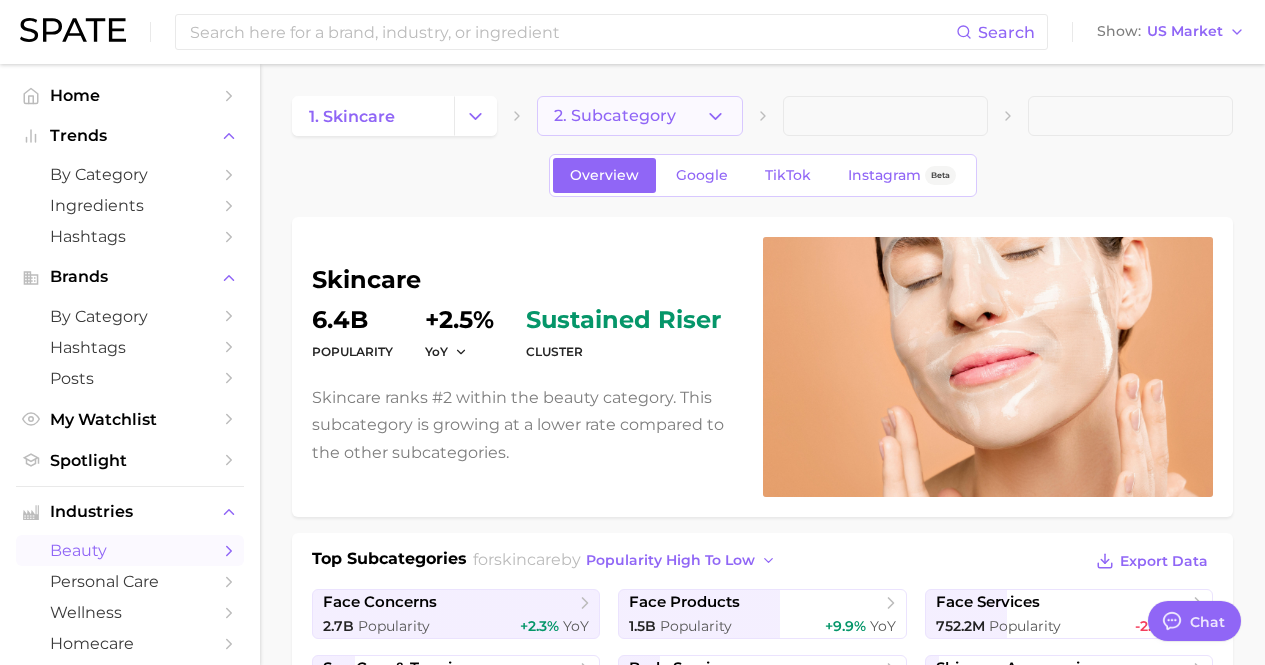 click on "2. Subcategory" at bounding box center (615, 116) 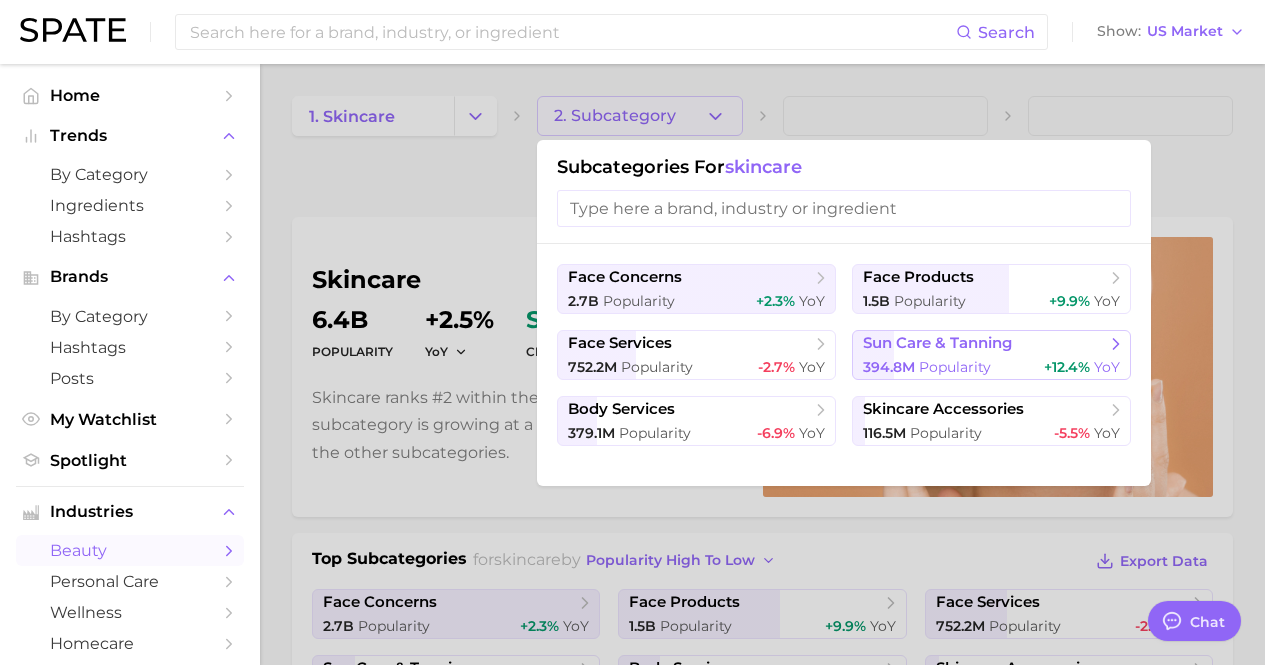 click on "sun care & tanning 394.8m   Popularity +12.4%   YoY" at bounding box center (991, 355) 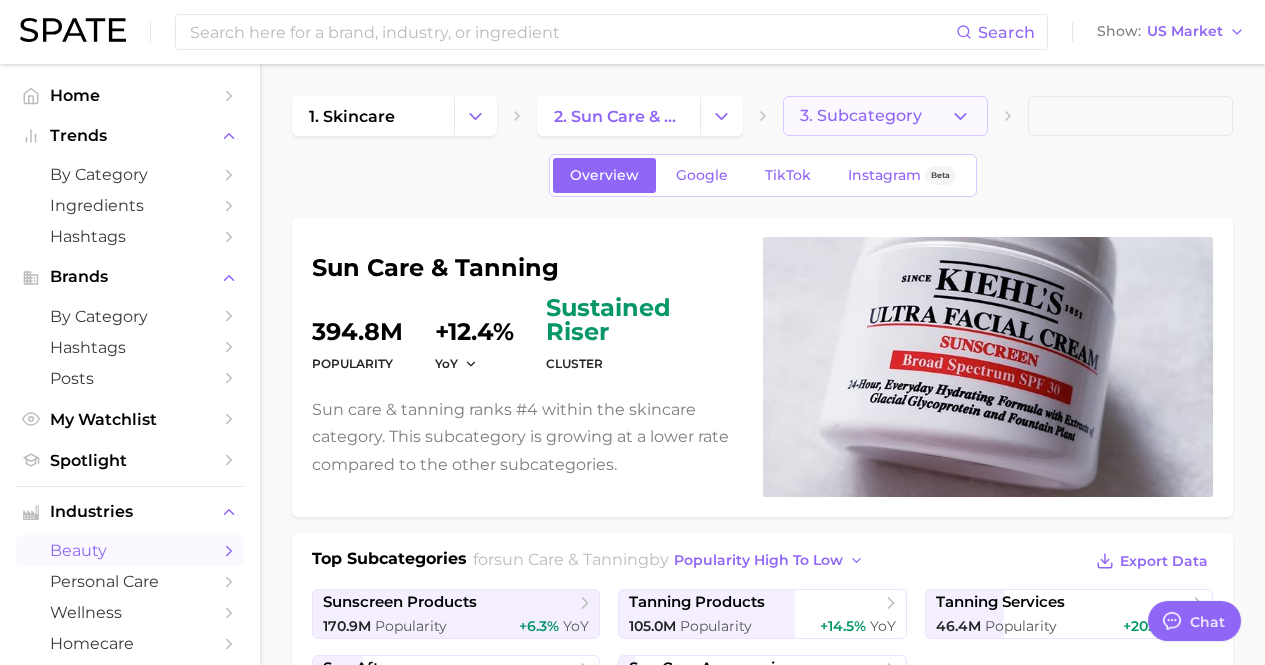click on "3. Subcategory" at bounding box center [885, 116] 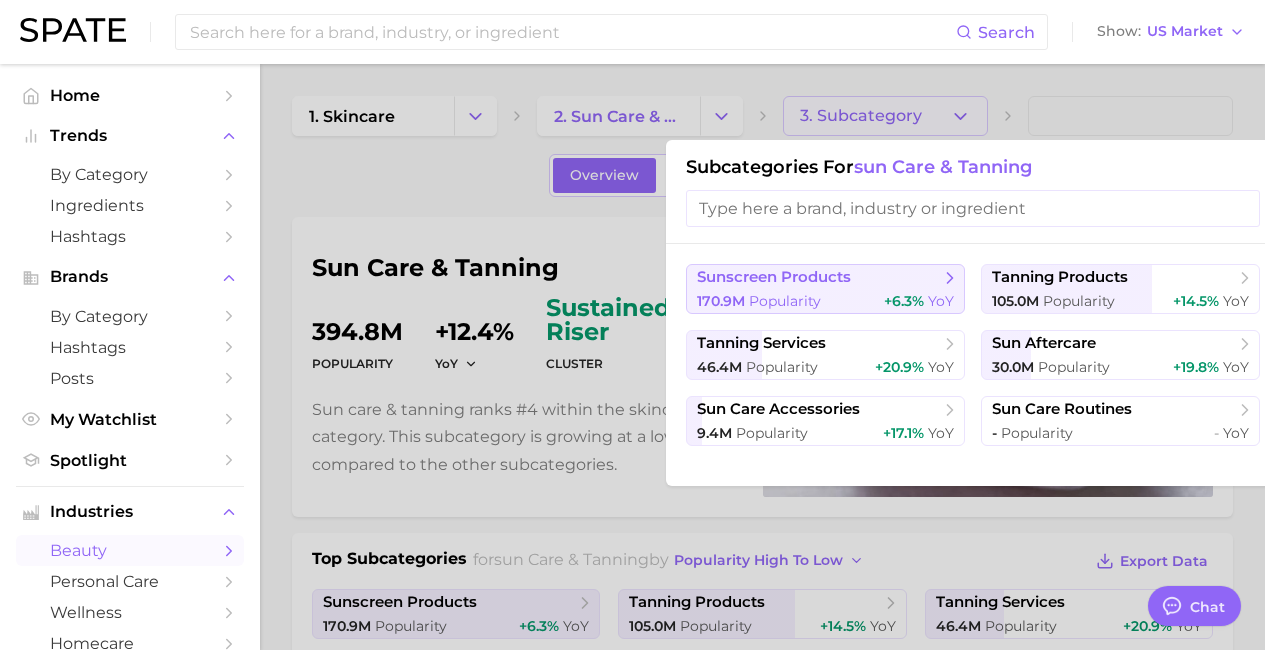 click on "170.9m   Popularity +6.3%   YoY" at bounding box center [825, 301] 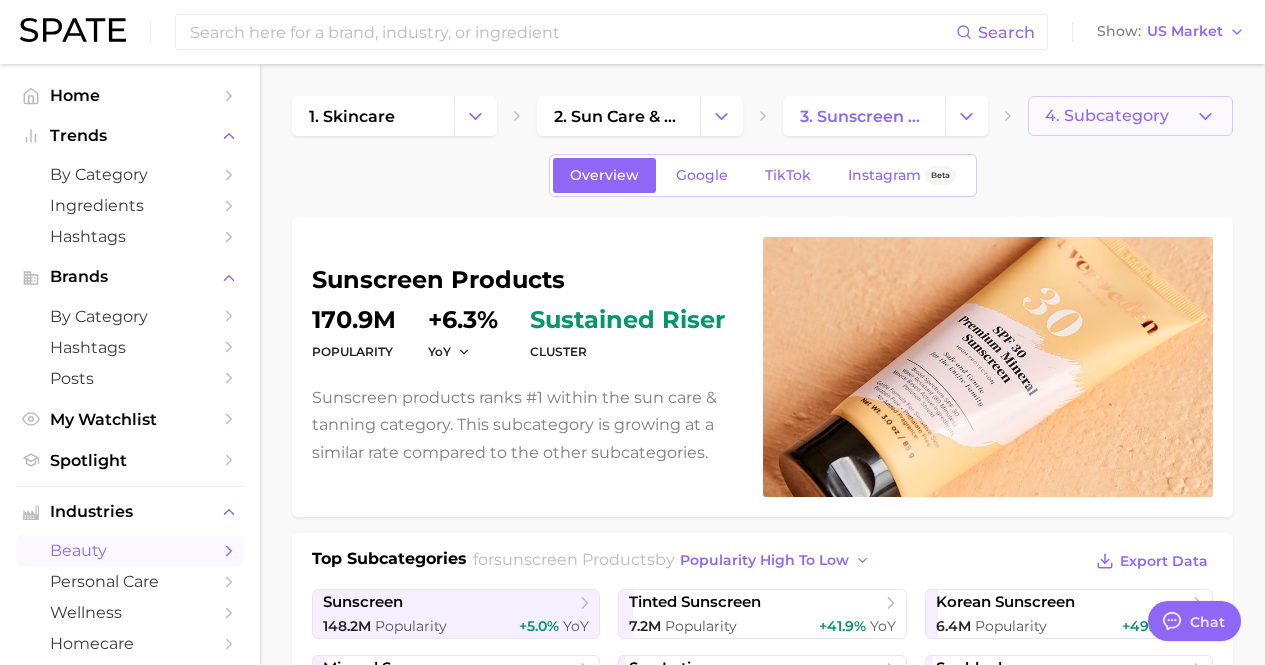 click on "4. Subcategory" at bounding box center [1130, 116] 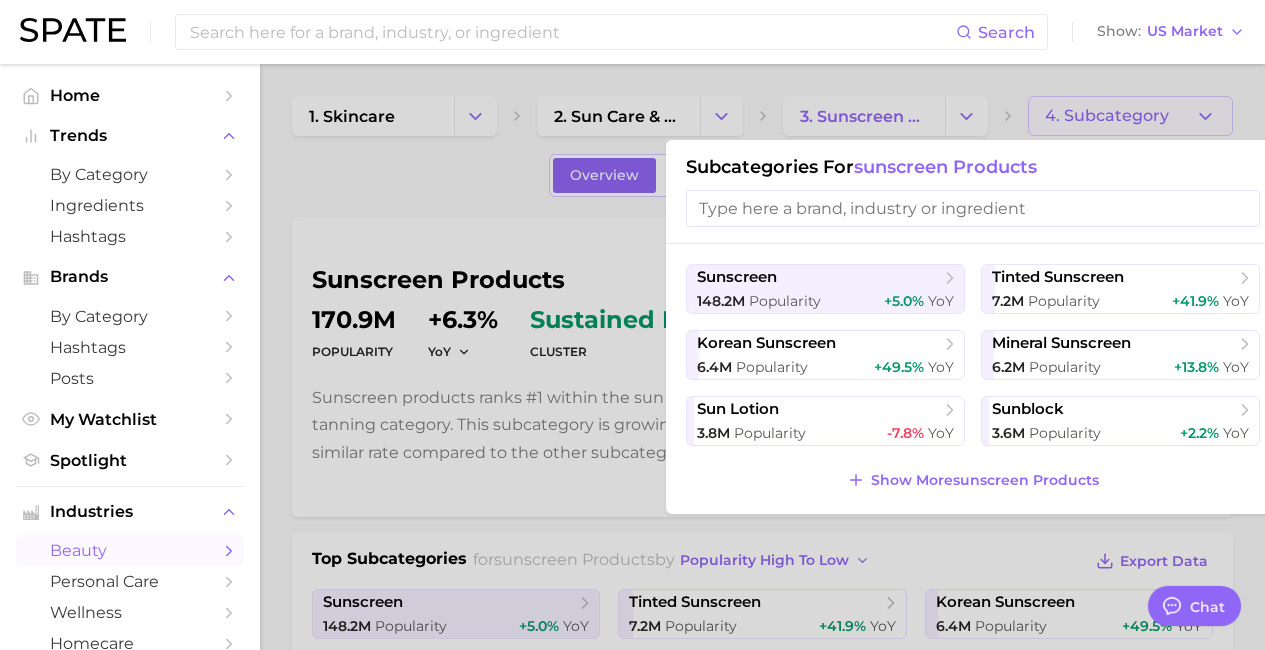 click at bounding box center (632, 325) 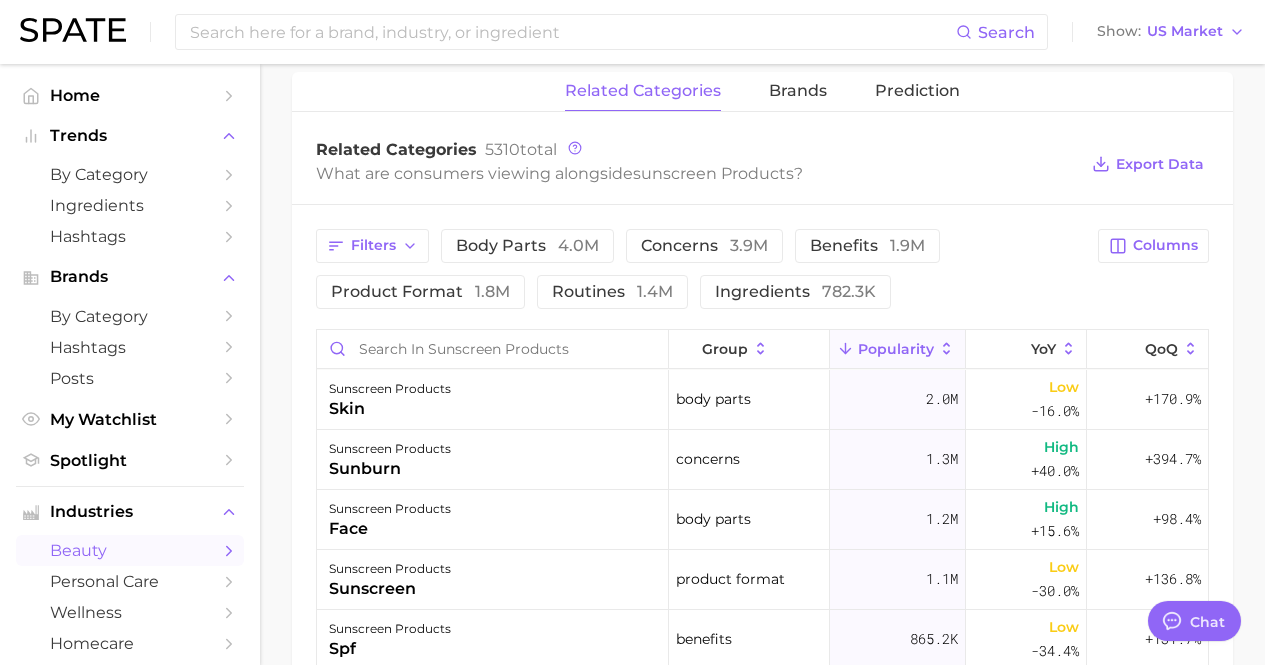 scroll, scrollTop: 839, scrollLeft: 0, axis: vertical 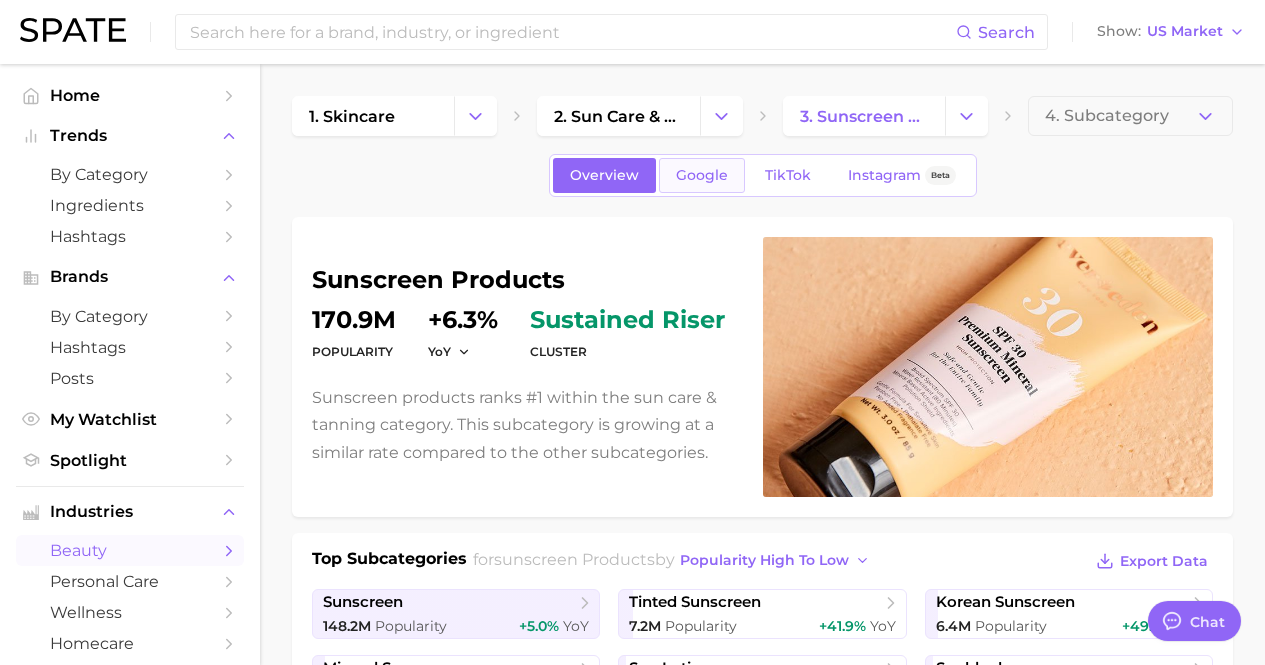click on "Google" at bounding box center (702, 175) 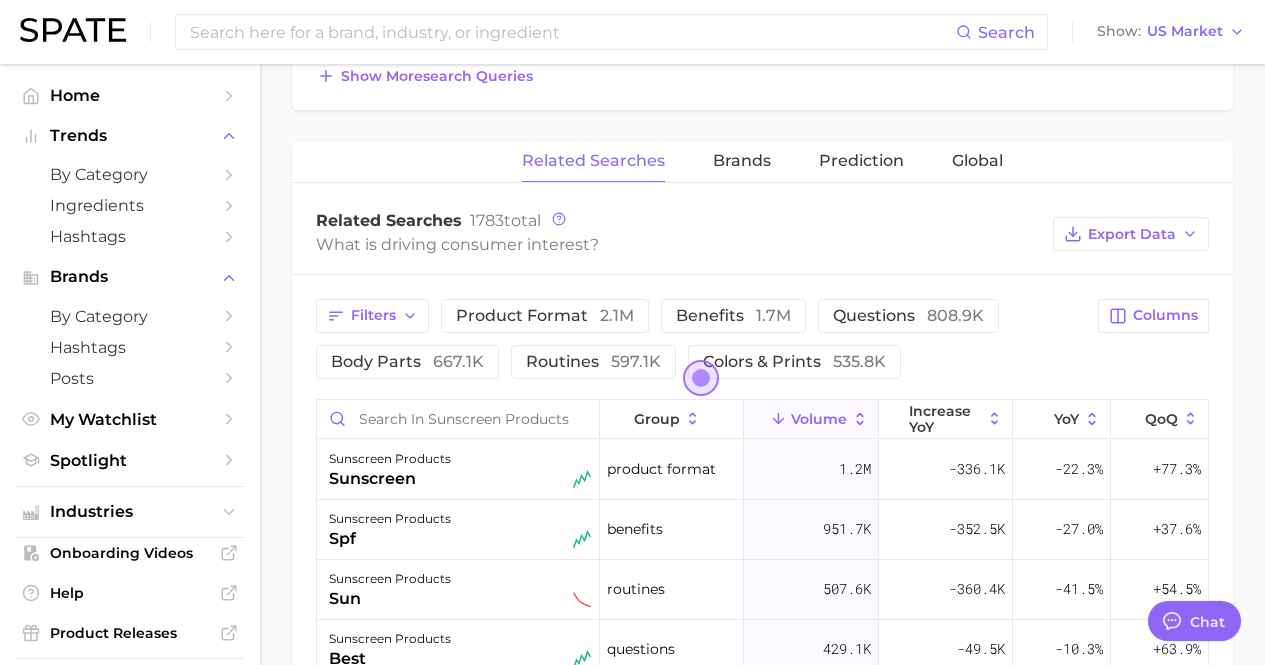 scroll, scrollTop: 1020, scrollLeft: 0, axis: vertical 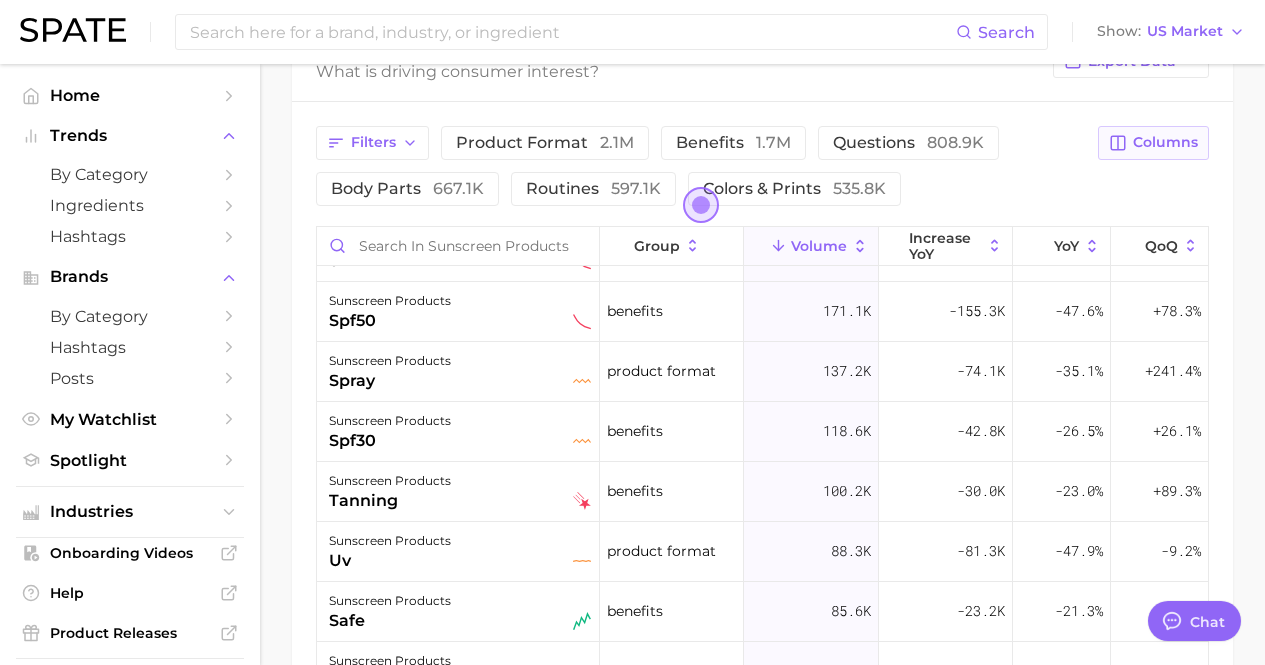 click on "Columns" at bounding box center [1165, 142] 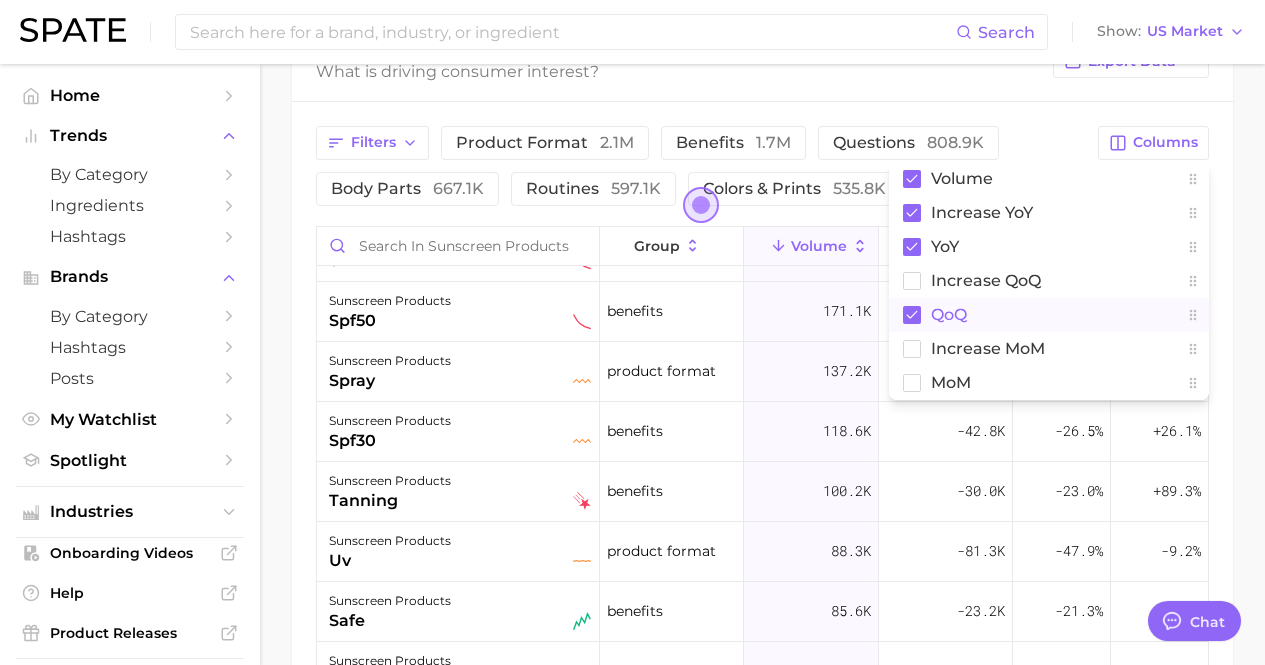 click 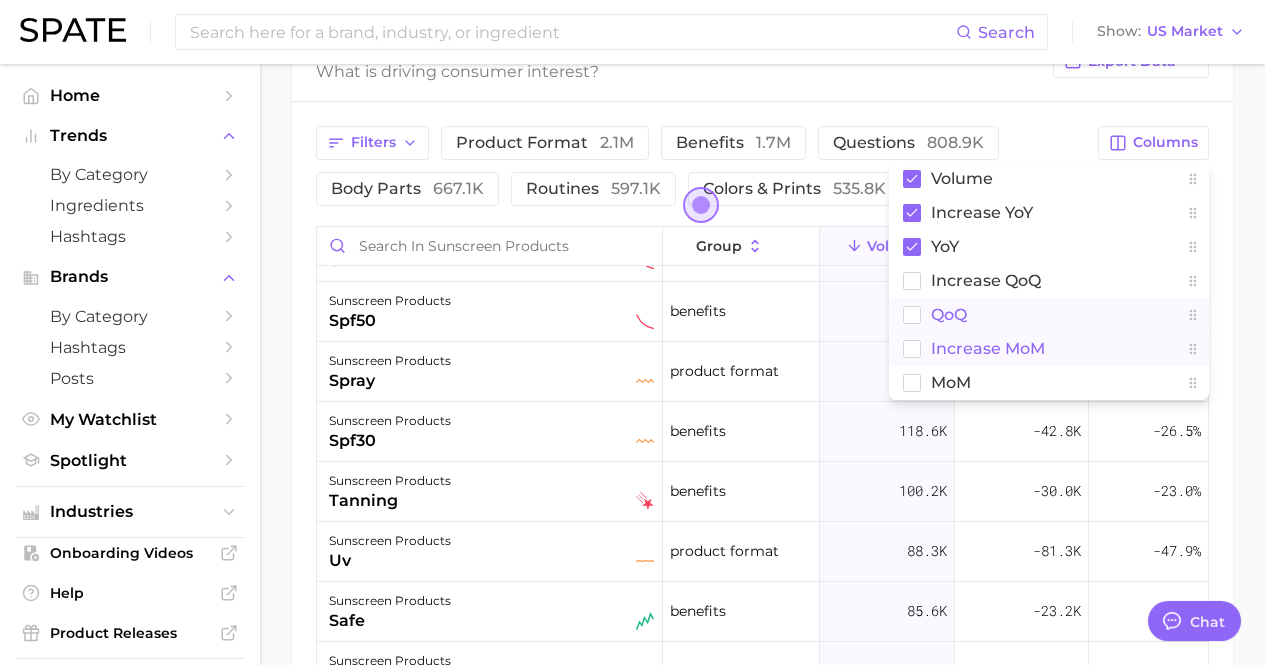 click on "increase MoM" at bounding box center (988, 348) 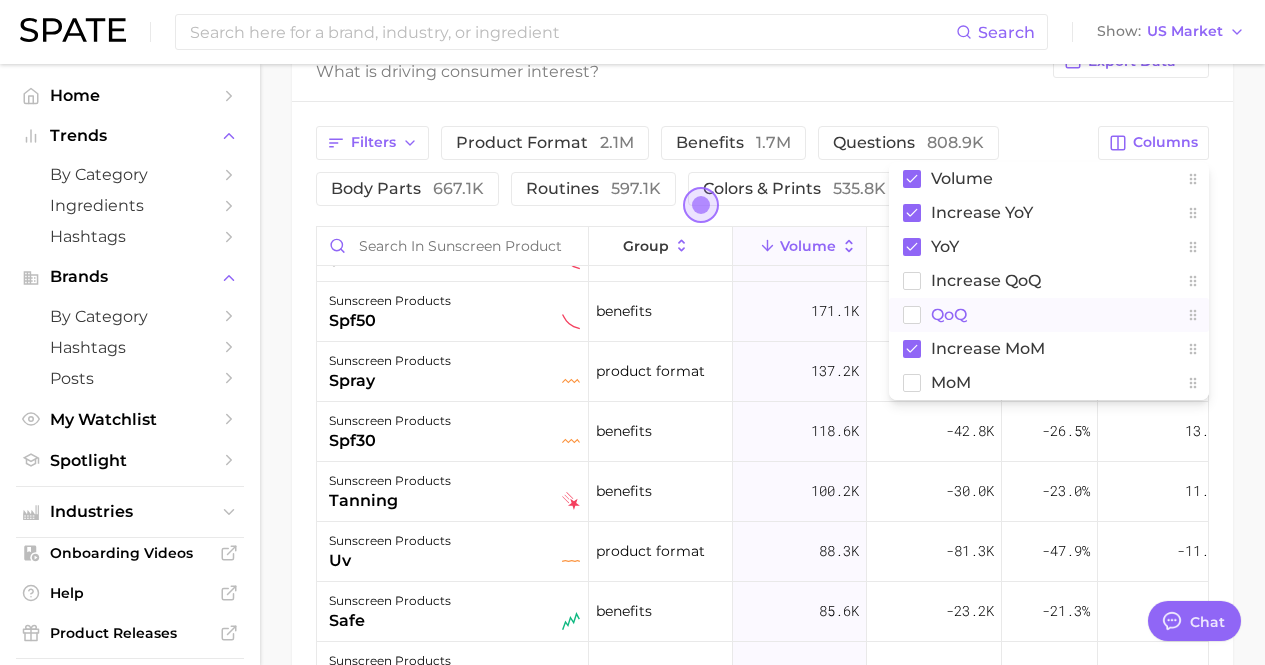 click on "1. skincare 2. sun care & tanning 3. sunscreen products 4. Subcategory Overview Google TikTok Instagram Beta sunscreen products volume 2.2m YoY -21.4% cluster seasonal riser Sunscreen products ranks #1 within the sun care & tanning category. This subcategory is declining at a higher rate compared to the other subcategories.  Top Subcategories for  sunscreen products  by  volume high to low Export Data sunscreen 2.0m   Volume -21.2%   YoY mineral sunscreen 91.9k   Volume +3.6%   YoY sun lotion 89.0k   Volume -27.0%   YoY sunscreen cream 70.4k   Volume -57.8%   YoY tinted sunscreen 63.6k   Volume -6.7%   YoY sunblock 62.0k   Volume -22.9%   YoY sunscreen spray 52.4k   Volume -21.9%   YoY zinc sunscreen 47.8k   Volume -6.6%   YoY Show more subcategories Top Search Queries for  sunscreen products  by Volume  high to low View As Text Export Data Sunscreen Elta md  sunscreen Beauty of joseon  sunscreen La roche posay  sunscreen Supergoop  sunscreen Show more  search queries Related Searches Brands" at bounding box center (762, -13) 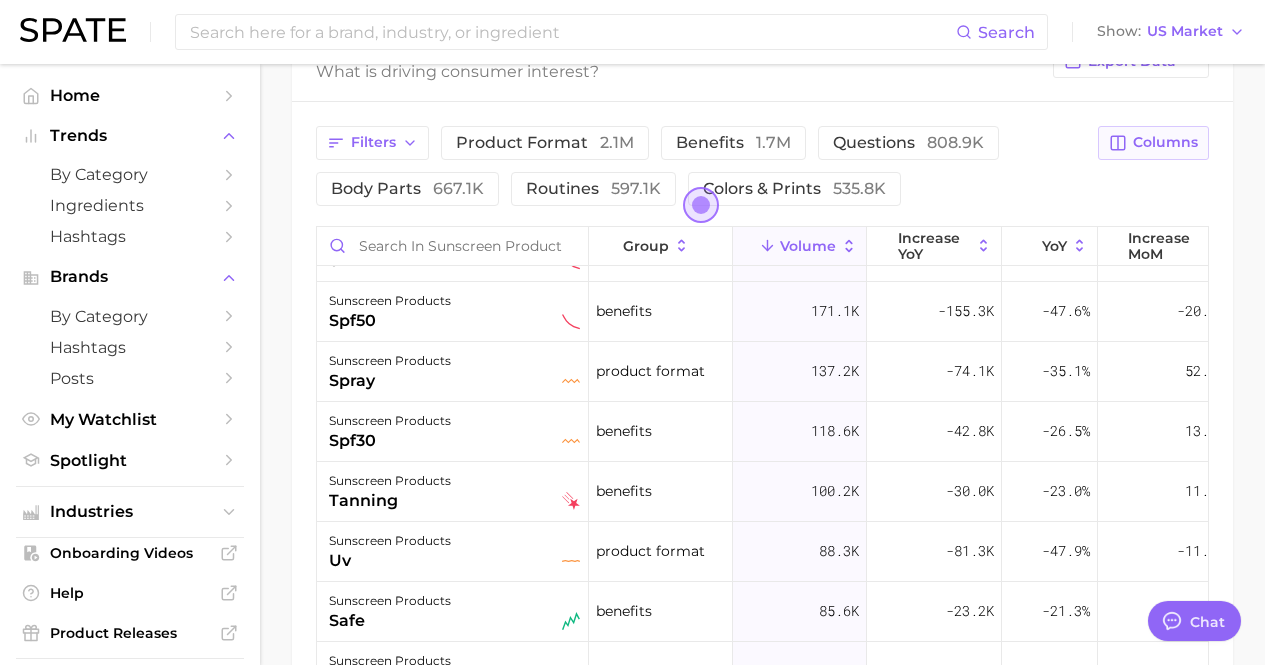 click on "Columns" at bounding box center [1165, 142] 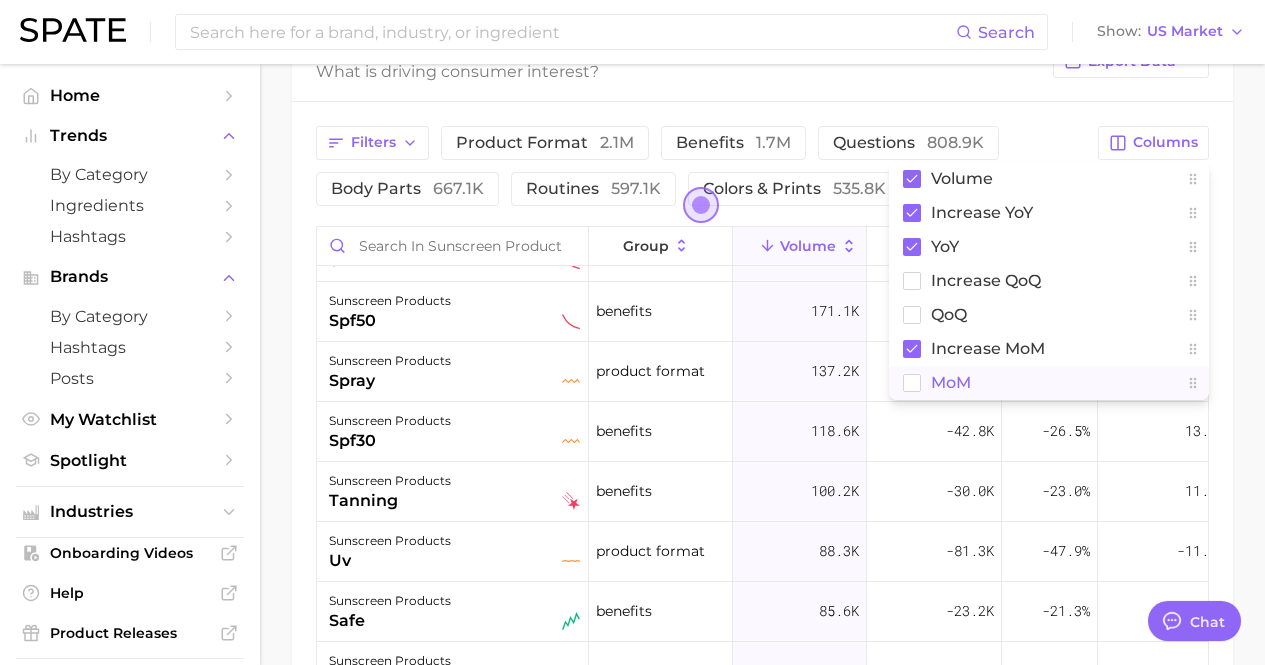 click on "MoM" at bounding box center [951, 382] 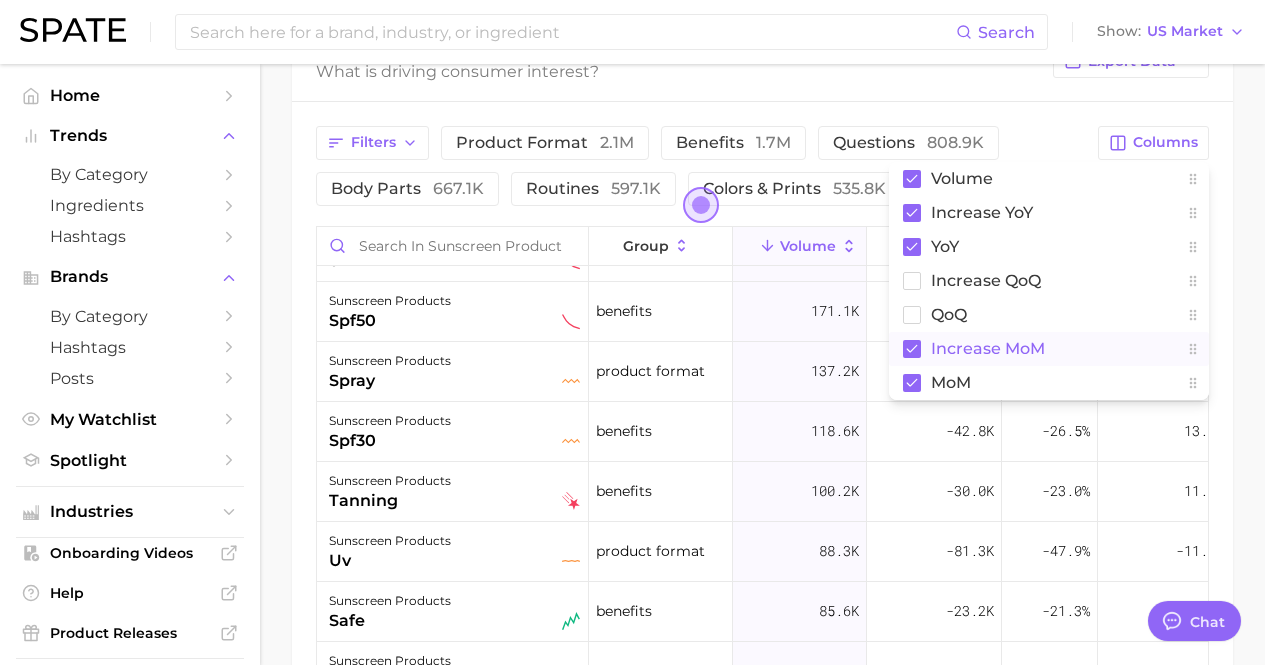 click 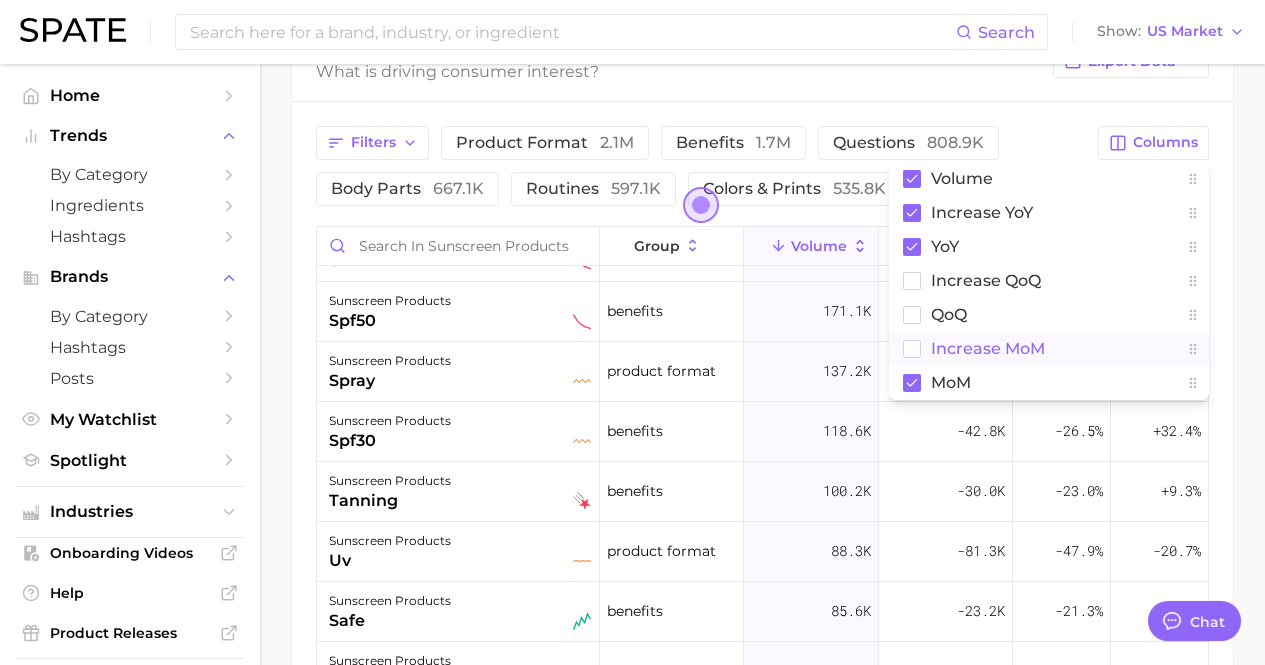 click on "Filters product format   2.1m benefits   1.7m questions   808.9k body parts   667.1k routines   597.1k colors & prints   535.8k Columns Volume increase YoY YoY MoM sunscreen products coupon   purchases 2.3k +2.3k >1,000% -100.0% sunscreen products intense   benefits 1.1k +1.1k >1,000% -100.0% sunscreen products therapy   product format 1.0k +990.0 >1,000% -100.0% sunscreen products rash   concerns 1.0k +1.0k >1,000% -100.0% sunscreen products fairy aesthetic   theme 810.0 +802.0 >1,000% -100.0% sunscreen products brightening   benefits 2.0k +2.0k >1,000% -100.0% sunscreen products beef   food ingredients 1.9k +1.7k +764.0% +3.0% sunscreen products beef   ingredients 1.9k +1.7k +764.0% +3.0% sunscreen products beef tallow   food ingredients 1.9k +1.7k +764.0%" at bounding box center (762, 508) 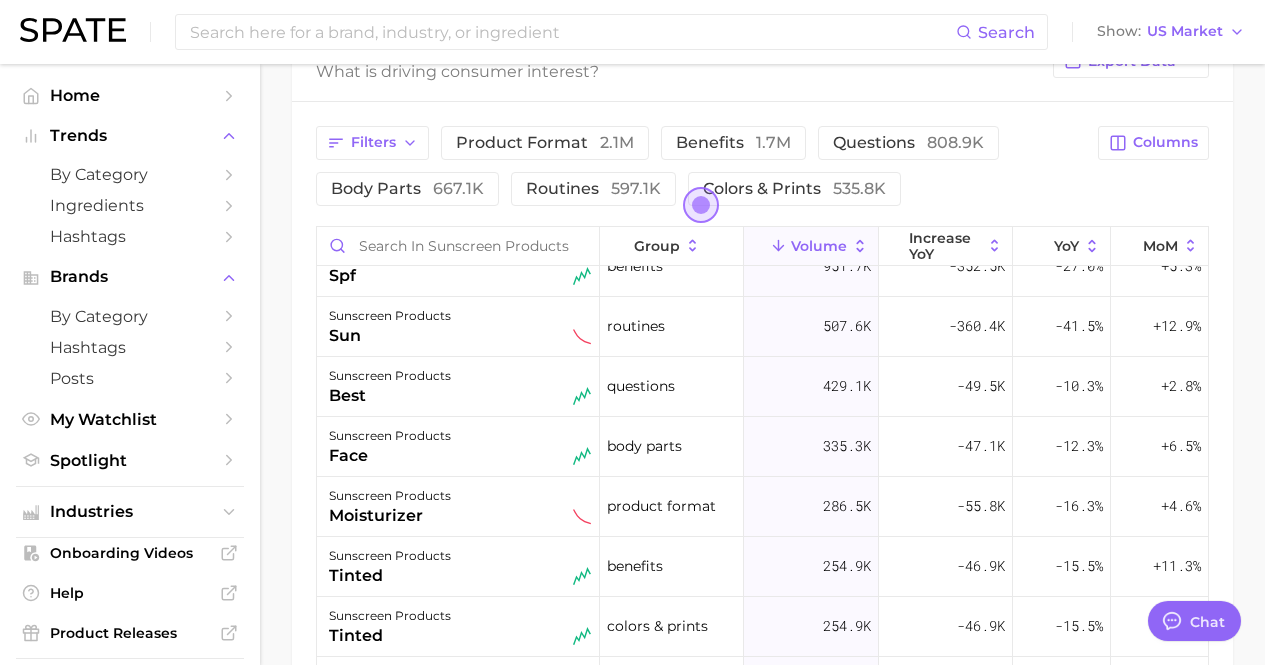 scroll, scrollTop: 0, scrollLeft: 0, axis: both 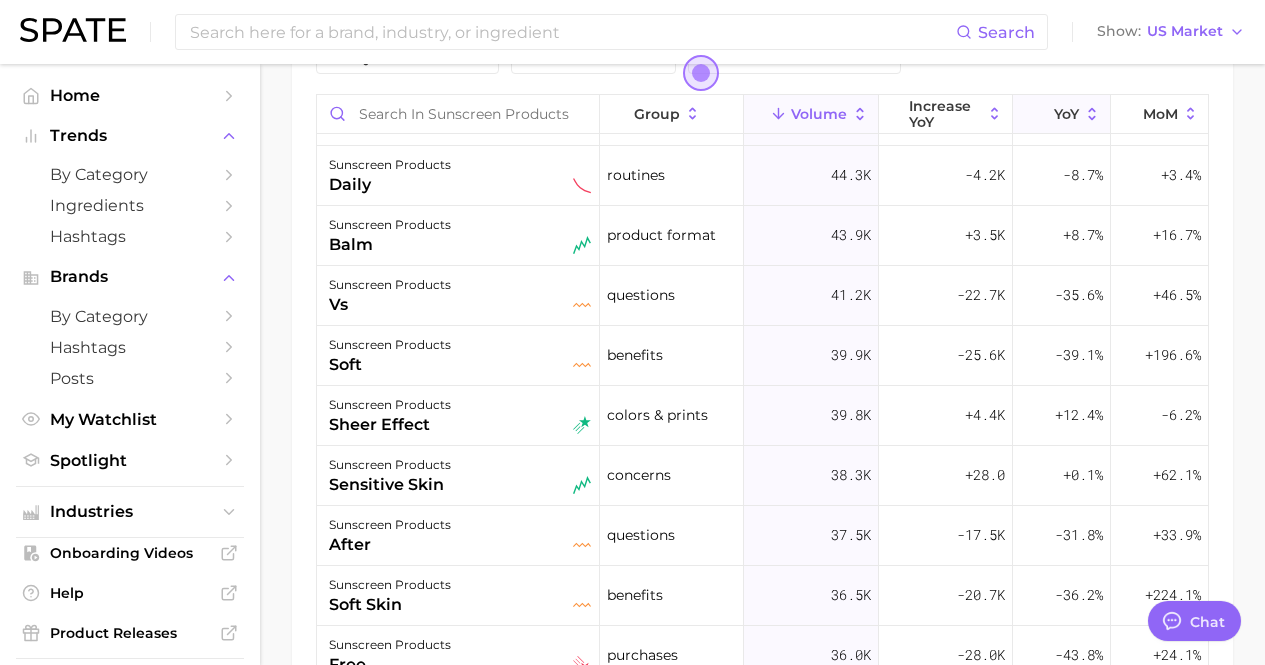 click on "YoY" at bounding box center [1062, 114] 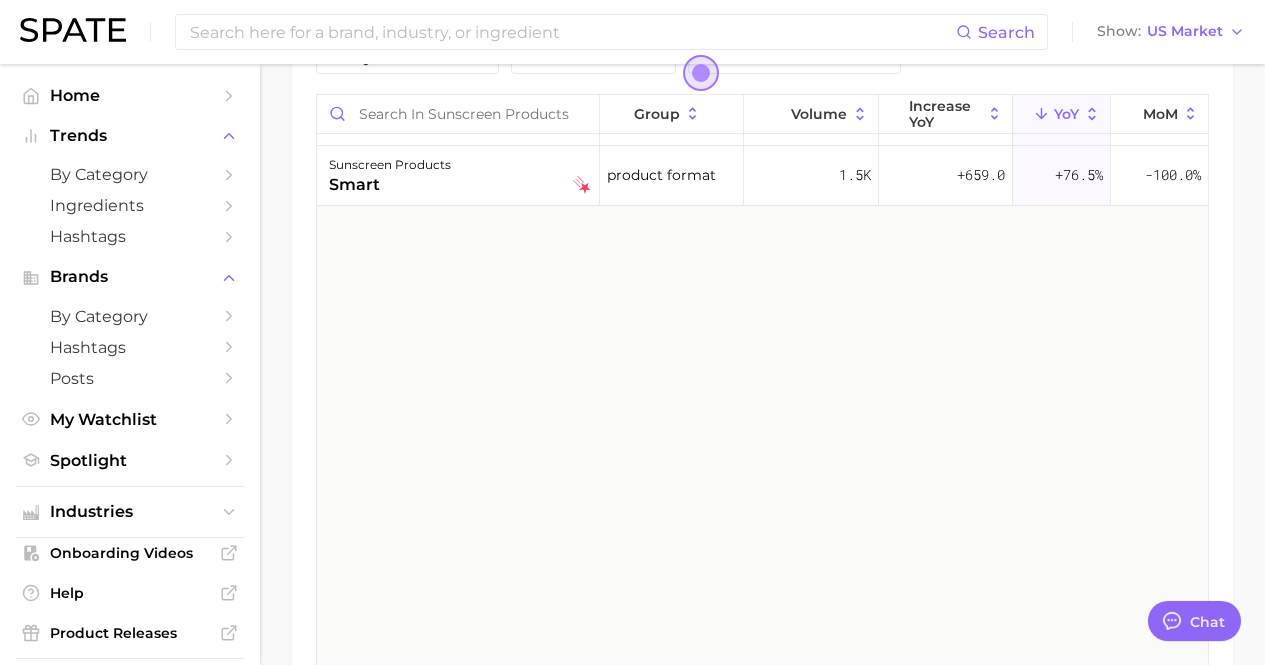 scroll, scrollTop: 0, scrollLeft: 0, axis: both 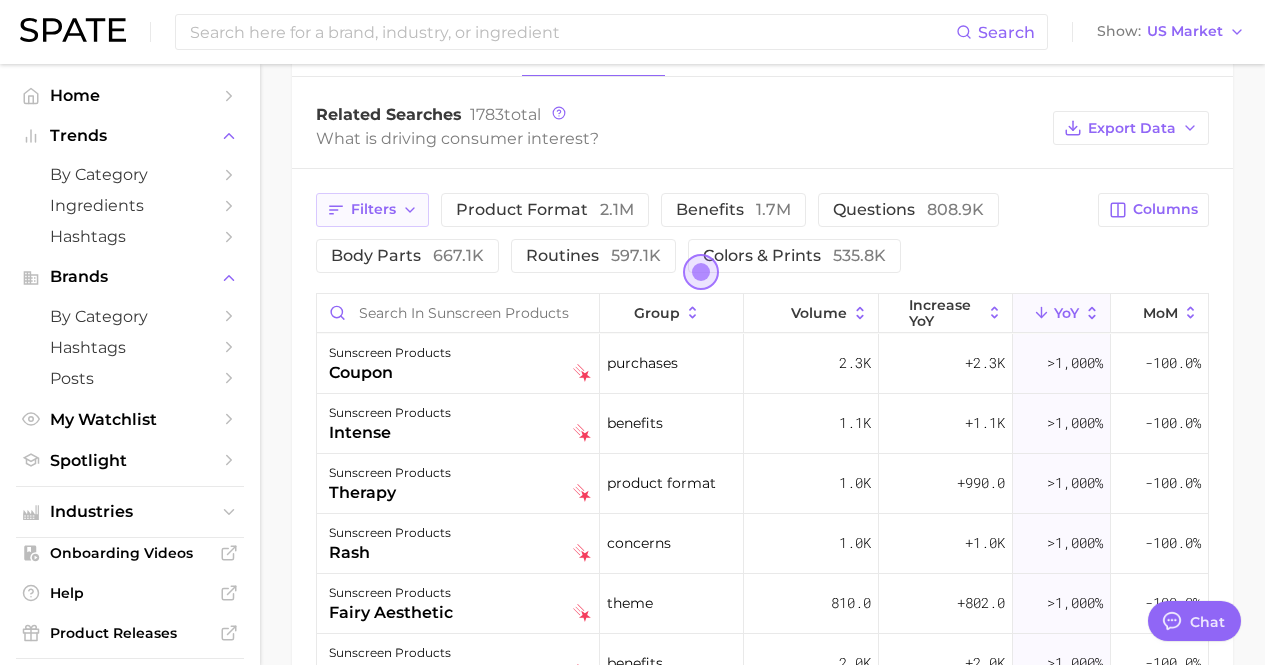 click on "Filters" at bounding box center (373, 209) 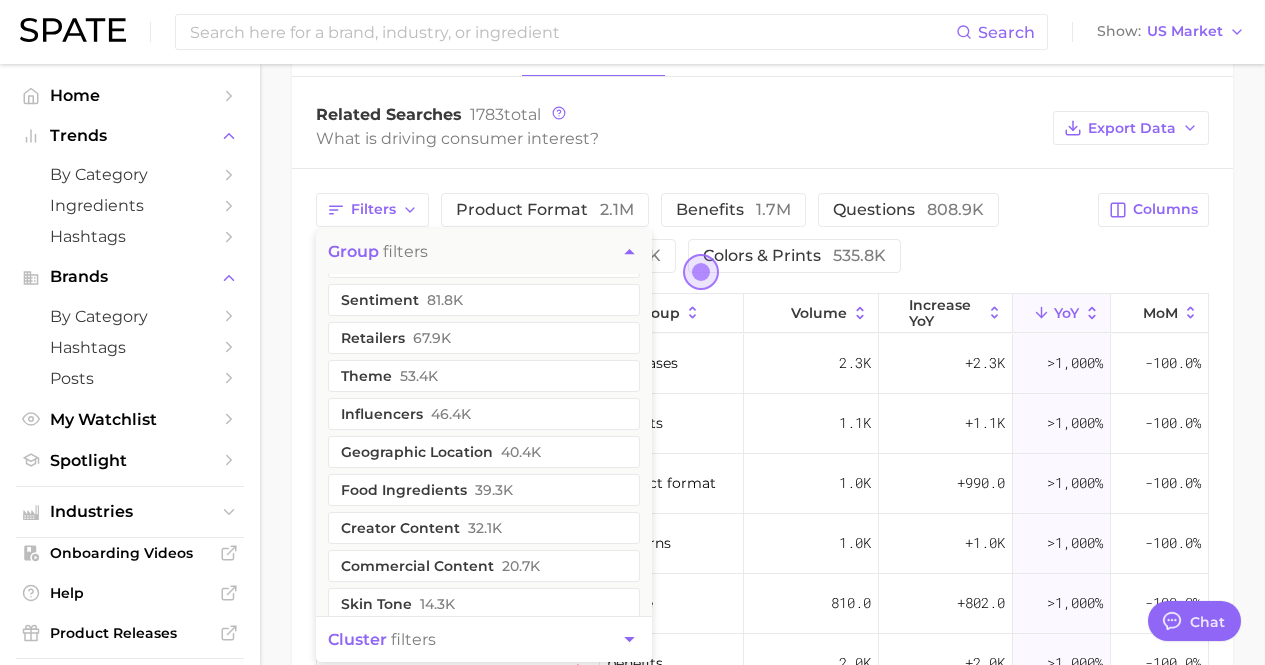scroll, scrollTop: 249, scrollLeft: 0, axis: vertical 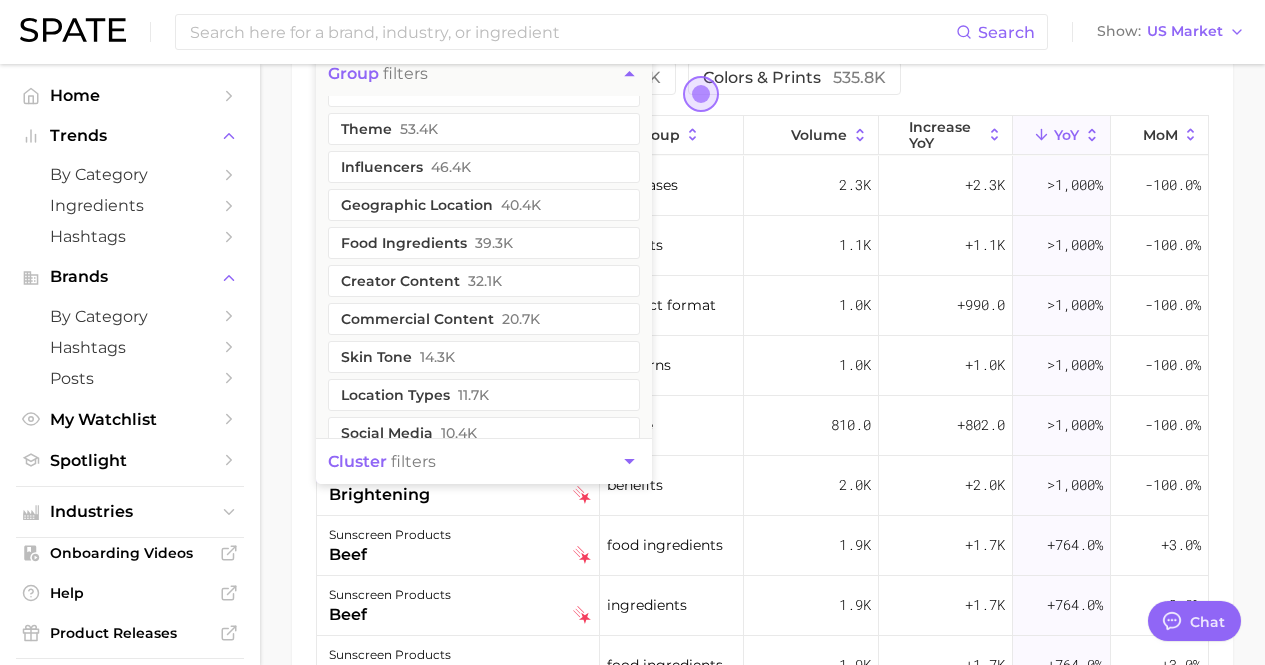 click on "cluster   filters" at bounding box center (484, 461) 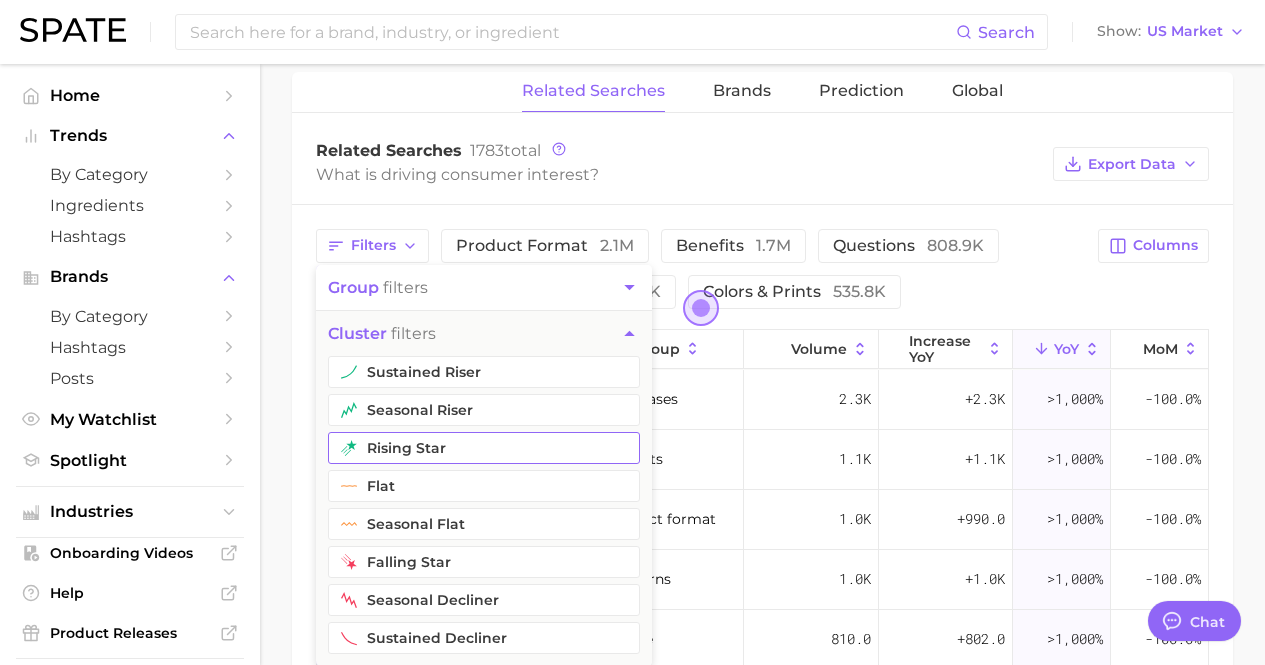 scroll, scrollTop: 995, scrollLeft: 0, axis: vertical 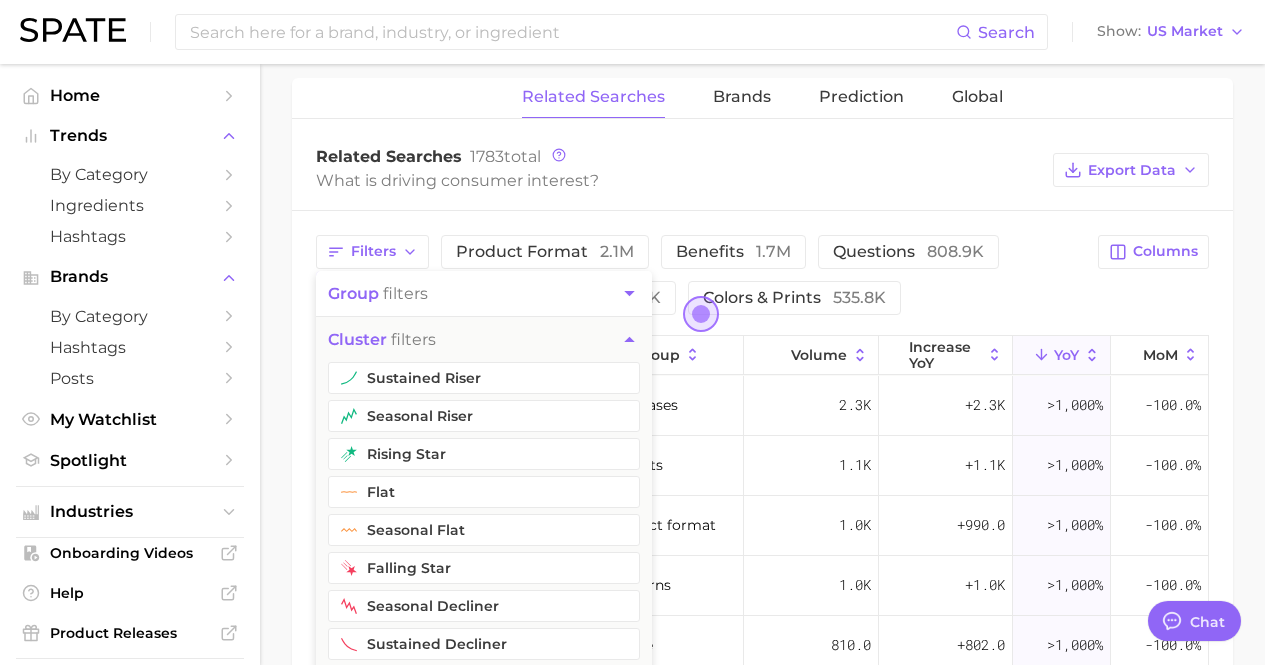 click on "Related Searches 1783  total What is driving consumer interest? Export Data" at bounding box center (762, 171) 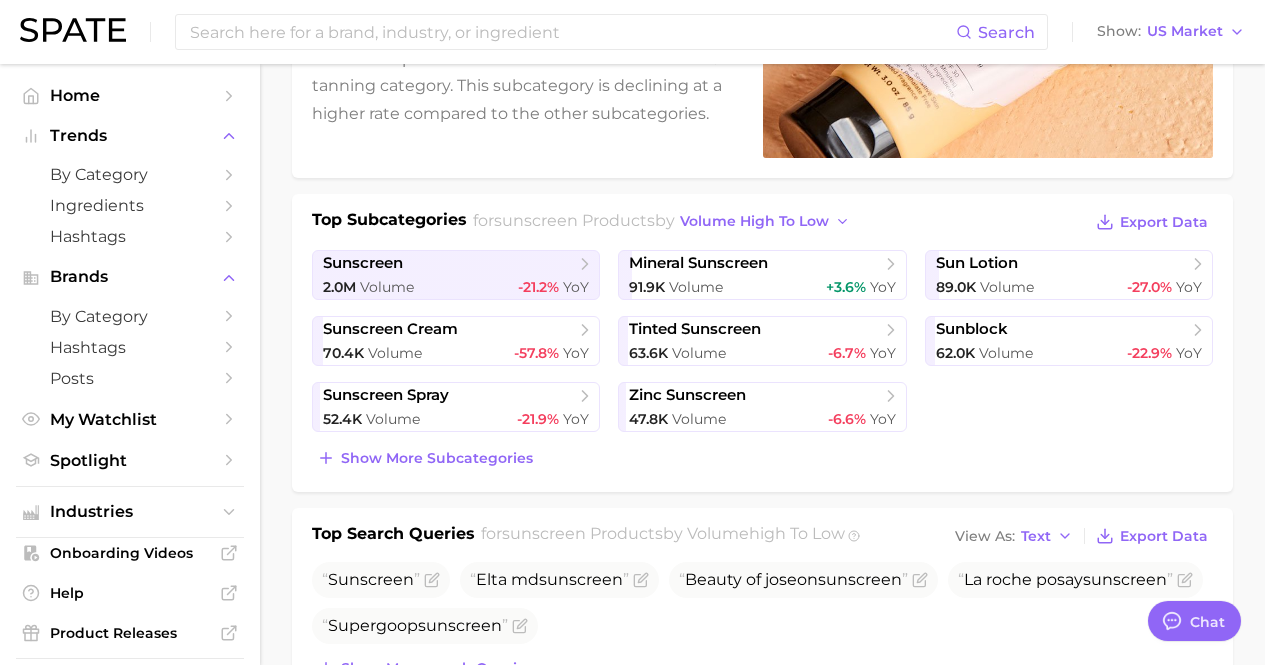 scroll, scrollTop: 338, scrollLeft: 0, axis: vertical 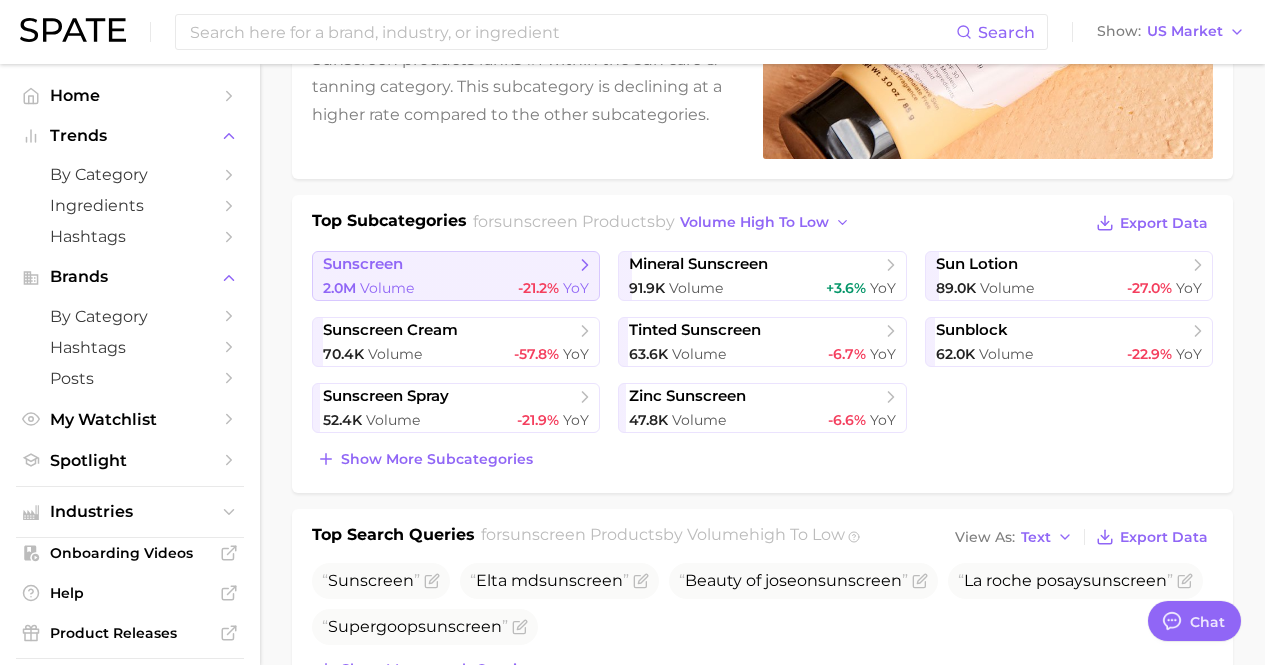 click on "sunscreen 2.0m   Volume -21.2%   YoY" at bounding box center (456, 276) 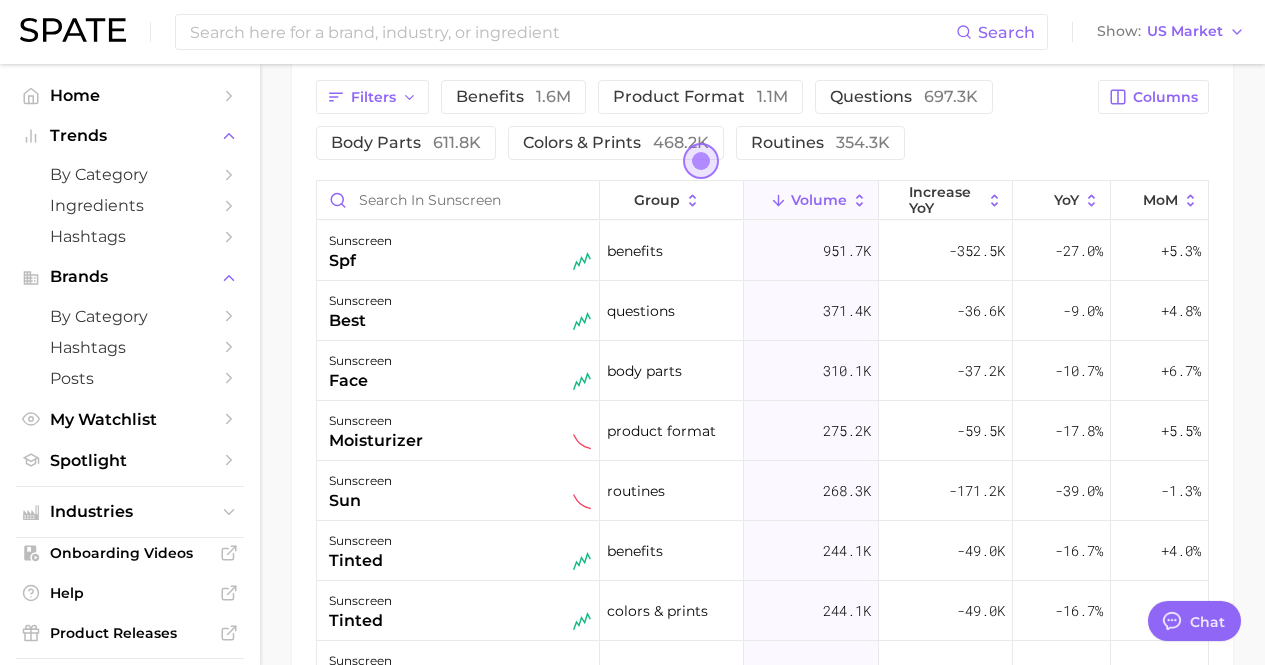 scroll, scrollTop: 1130, scrollLeft: 0, axis: vertical 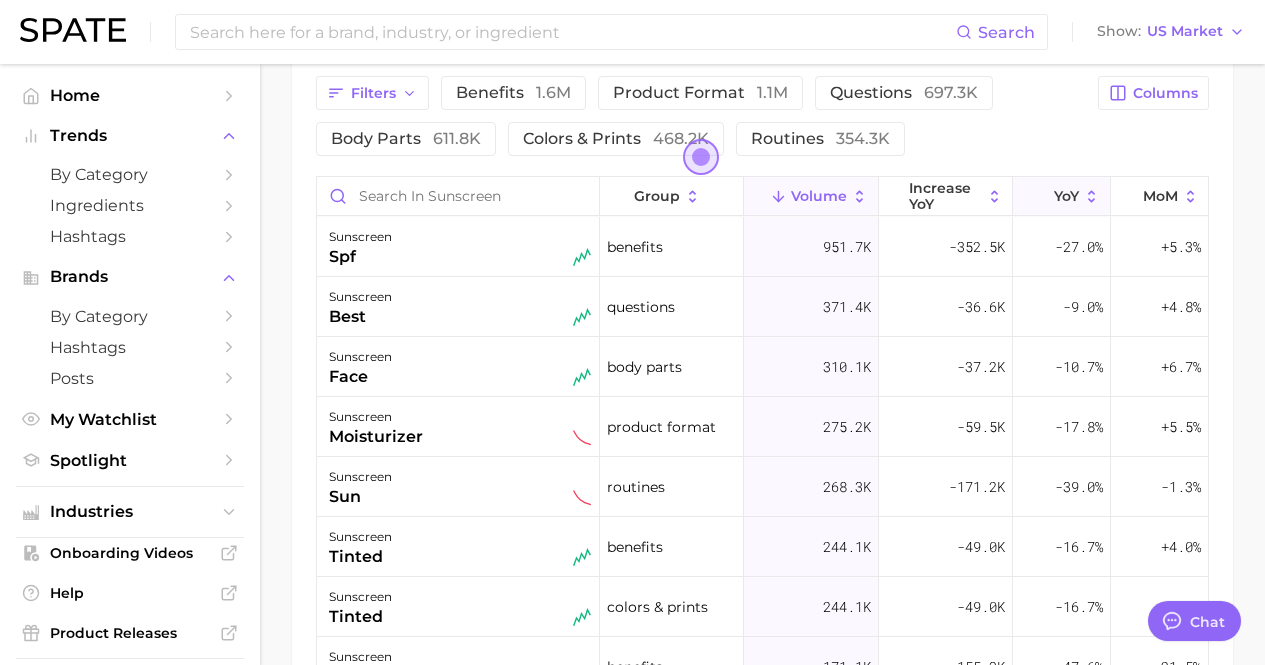 click on "YoY" at bounding box center [1066, 196] 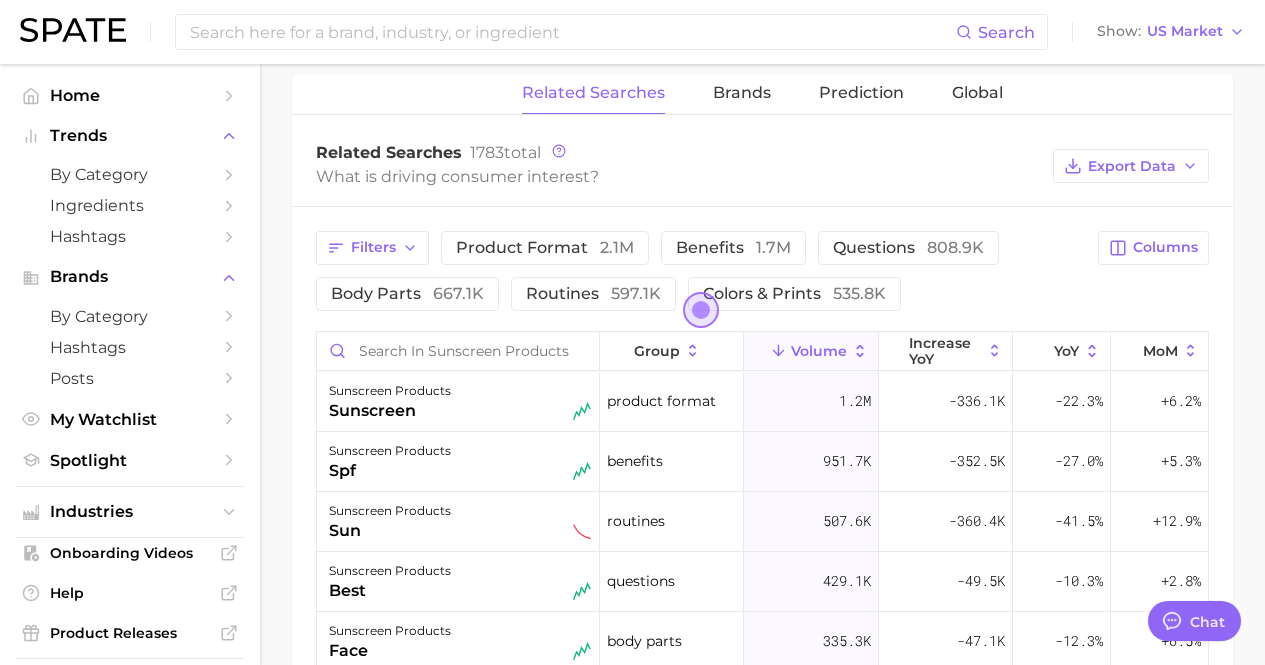 scroll, scrollTop: 1068, scrollLeft: 0, axis: vertical 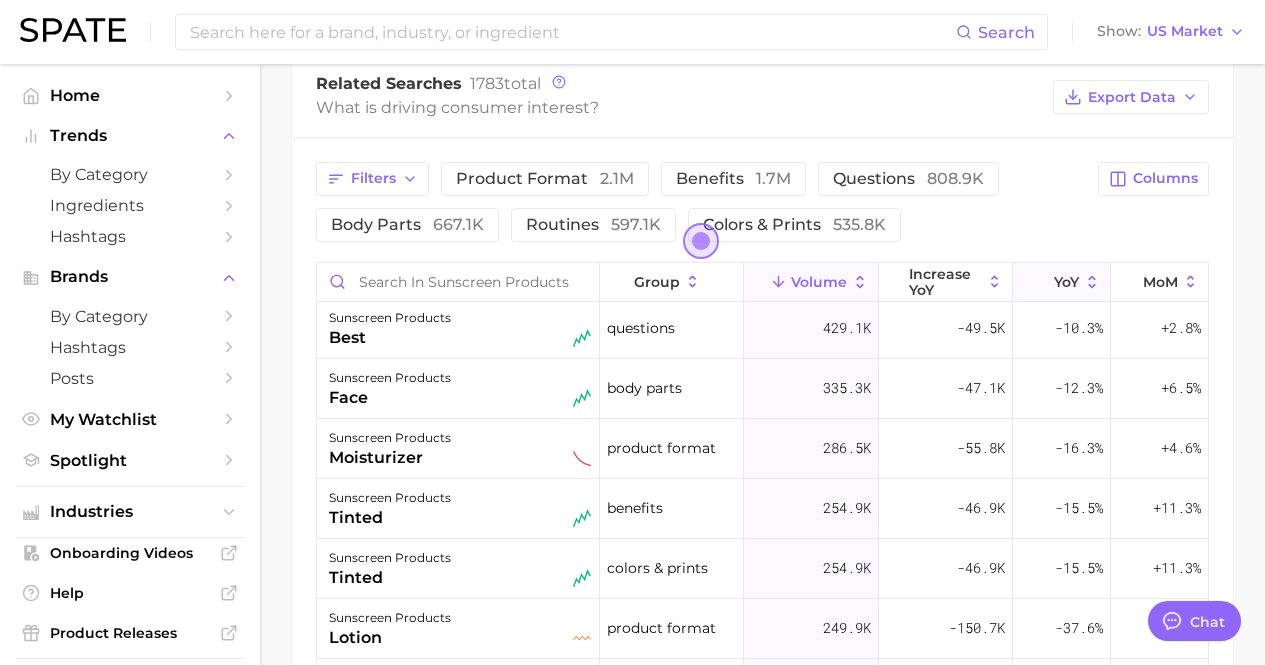 click on "YoY" at bounding box center (1062, 282) 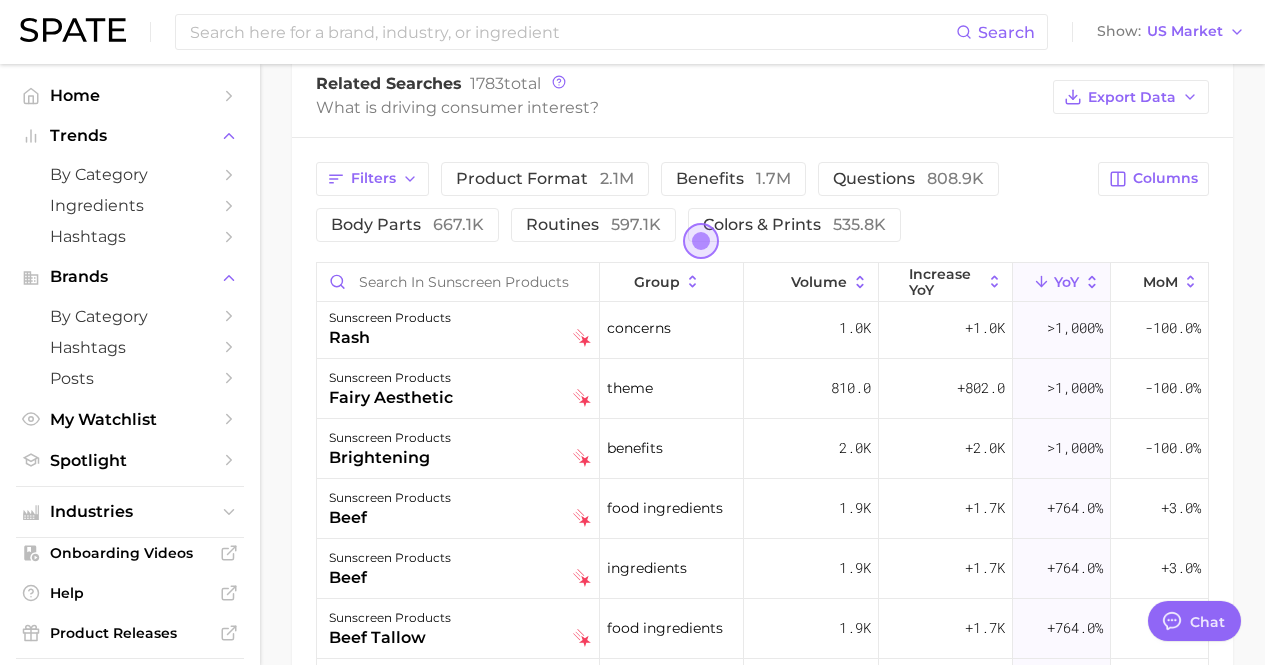 scroll, scrollTop: 0, scrollLeft: 0, axis: both 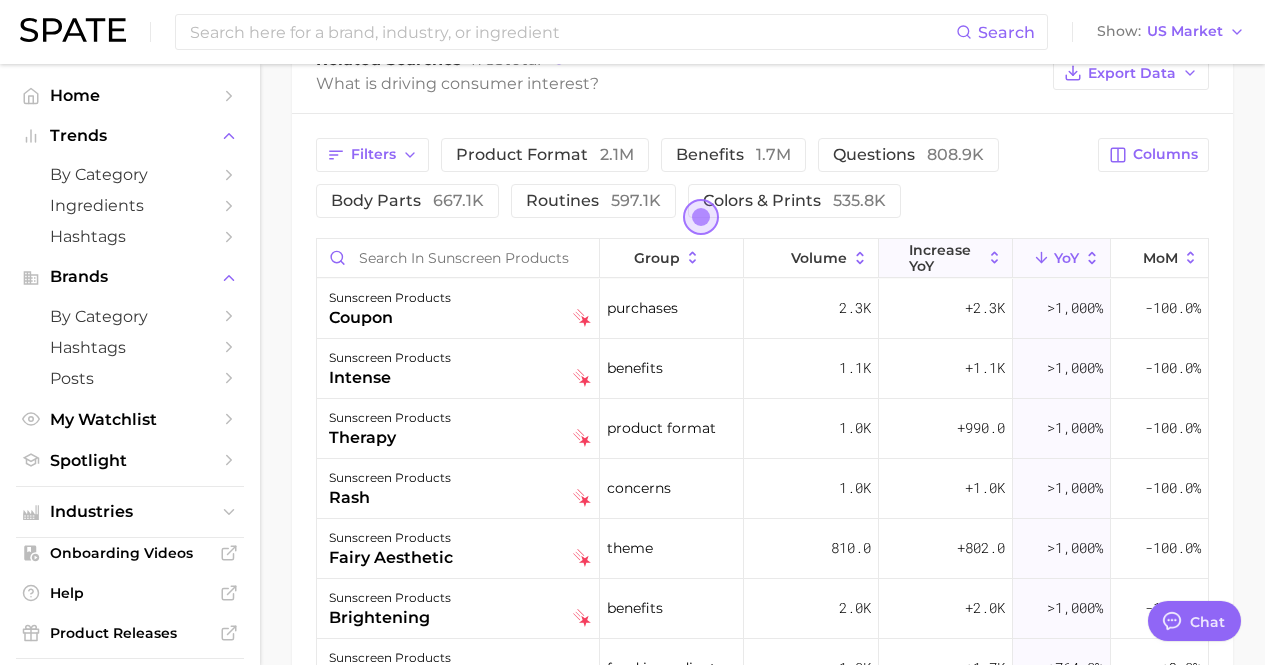 click on "increase YoY" at bounding box center [945, 258] 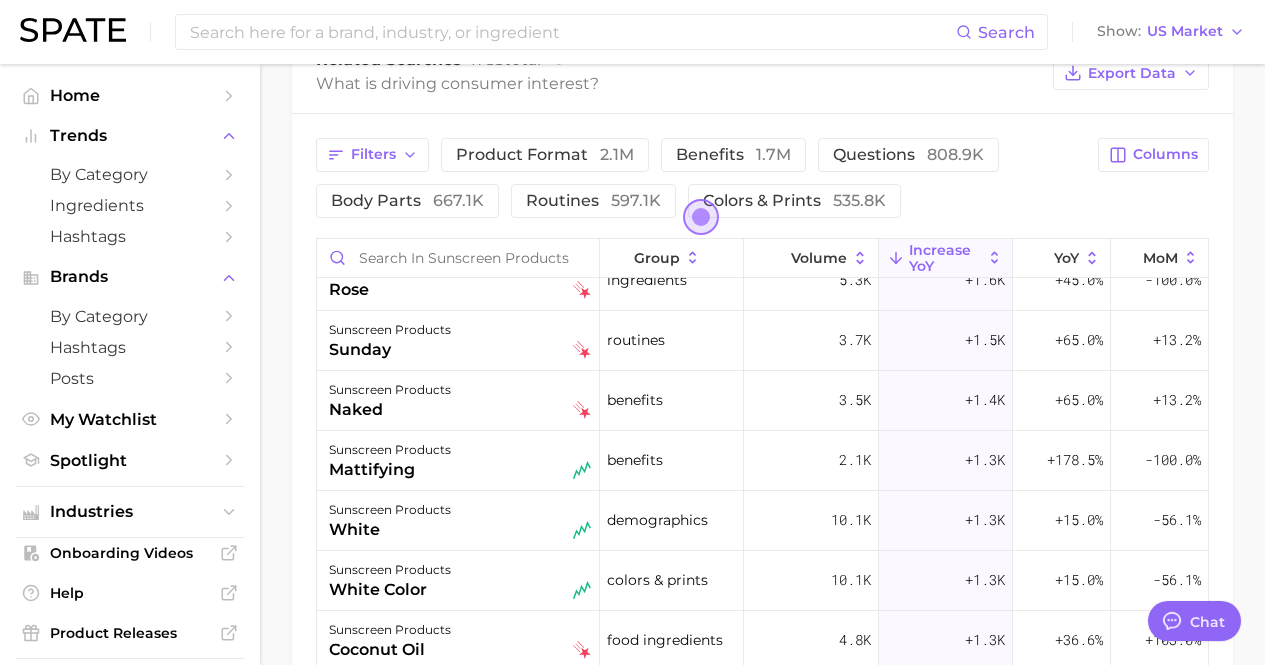 scroll, scrollTop: 2069, scrollLeft: 0, axis: vertical 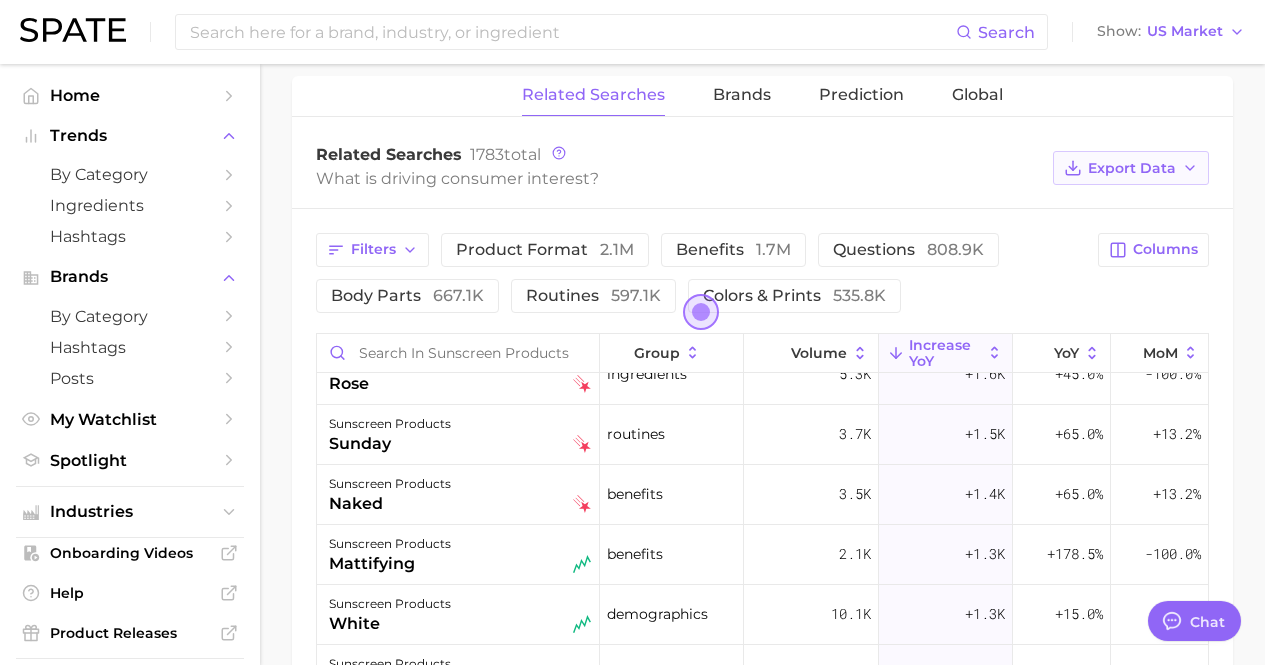 click on "Export Data" at bounding box center [1132, 168] 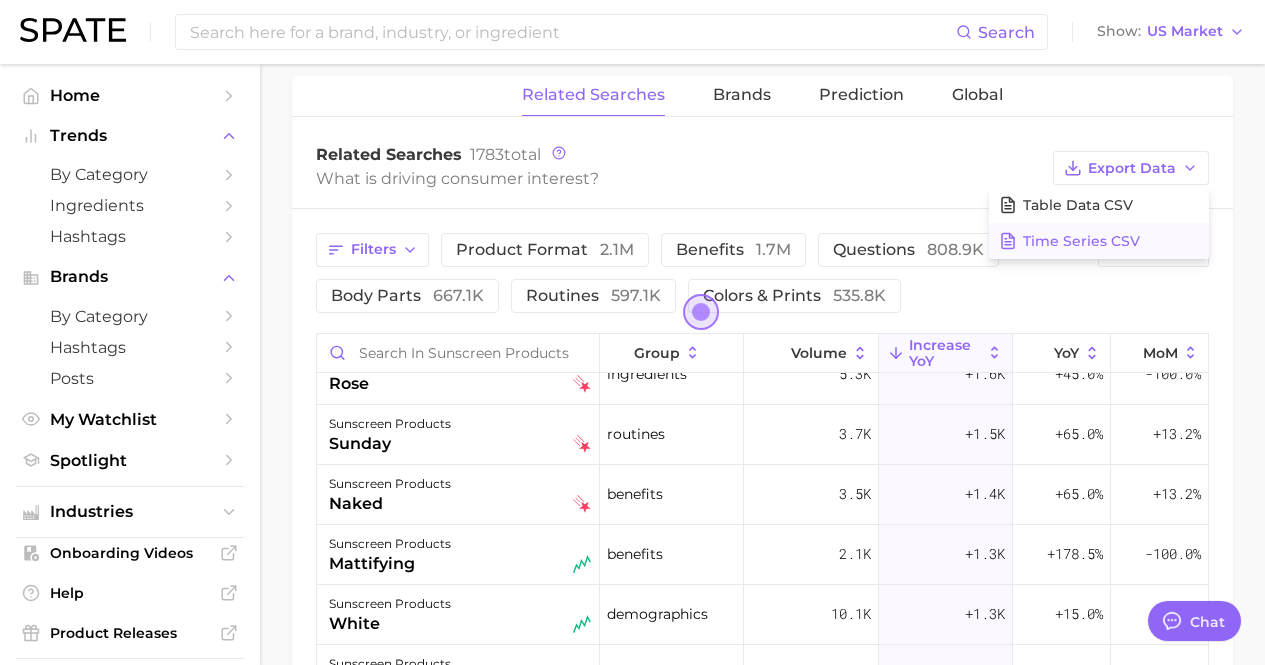click on "Time Series CSV" at bounding box center (1081, 241) 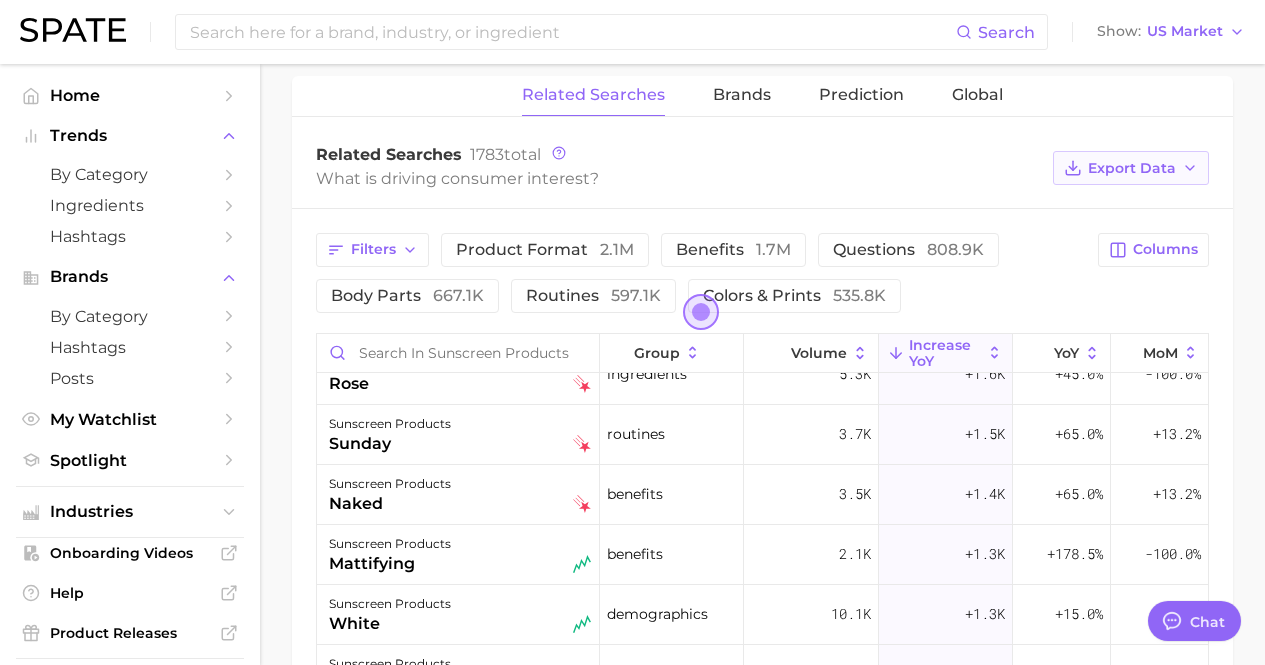 click on "Export Data" at bounding box center [1131, 168] 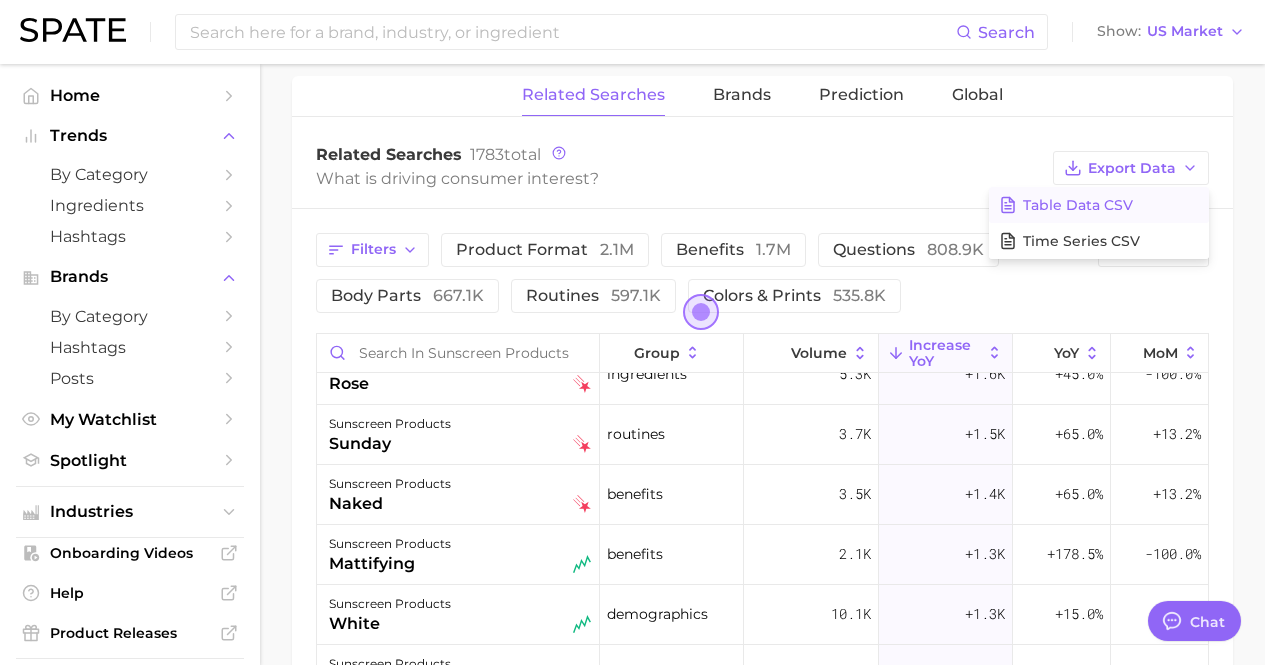 click on "Table Data CSV" at bounding box center (1099, 205) 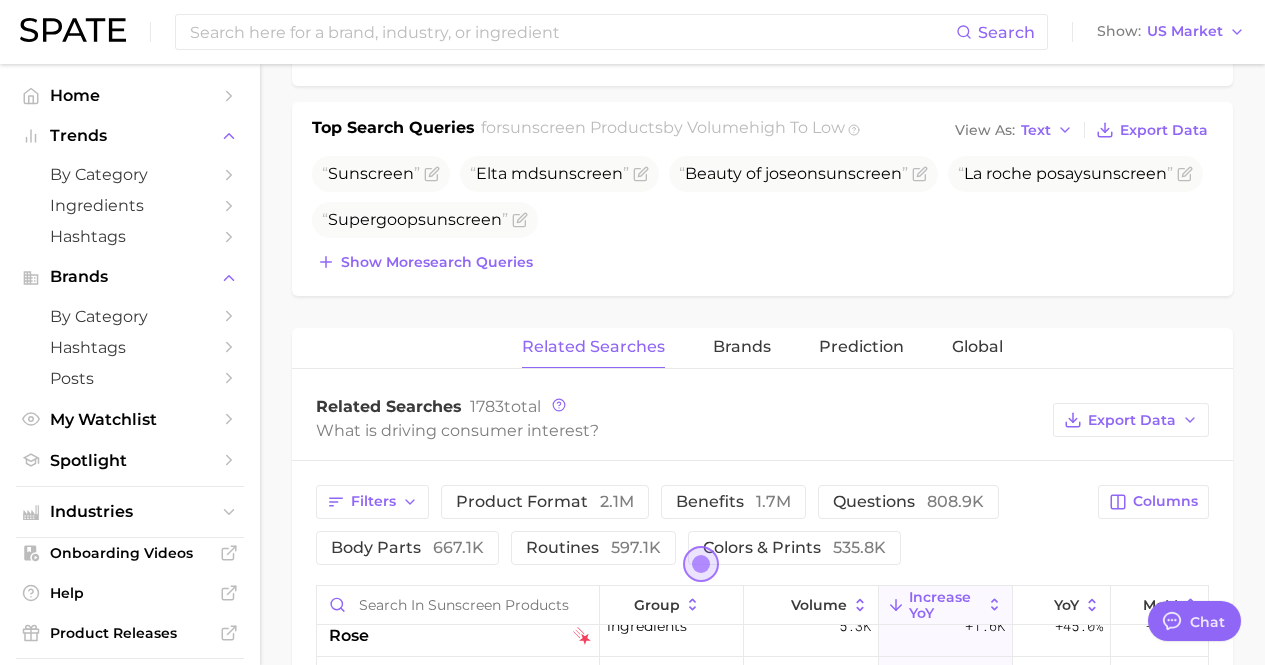 scroll, scrollTop: 748, scrollLeft: 0, axis: vertical 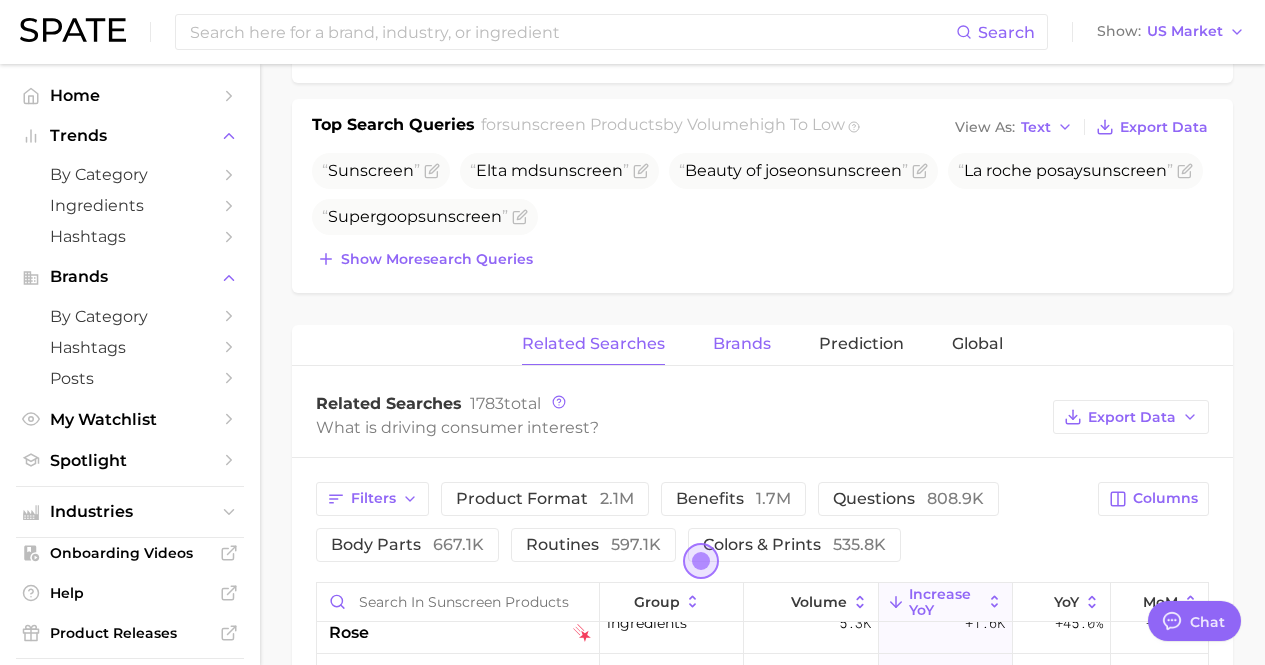 click on "Brands" at bounding box center (742, 344) 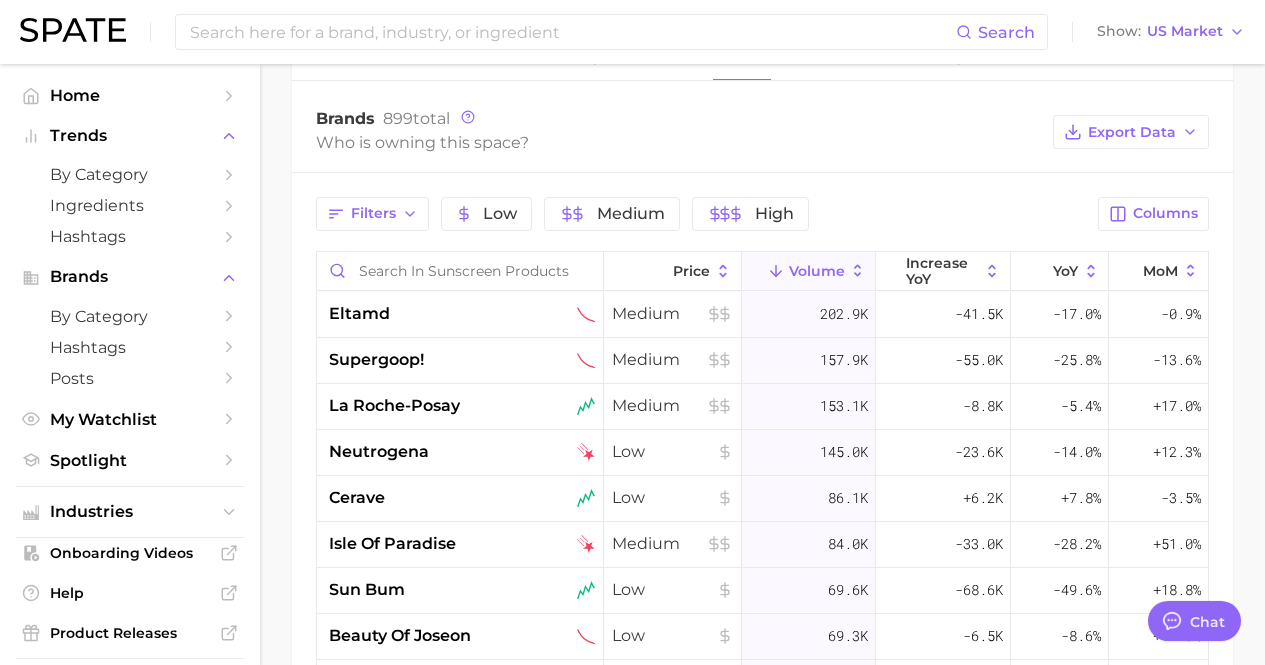 scroll, scrollTop: 1038, scrollLeft: 0, axis: vertical 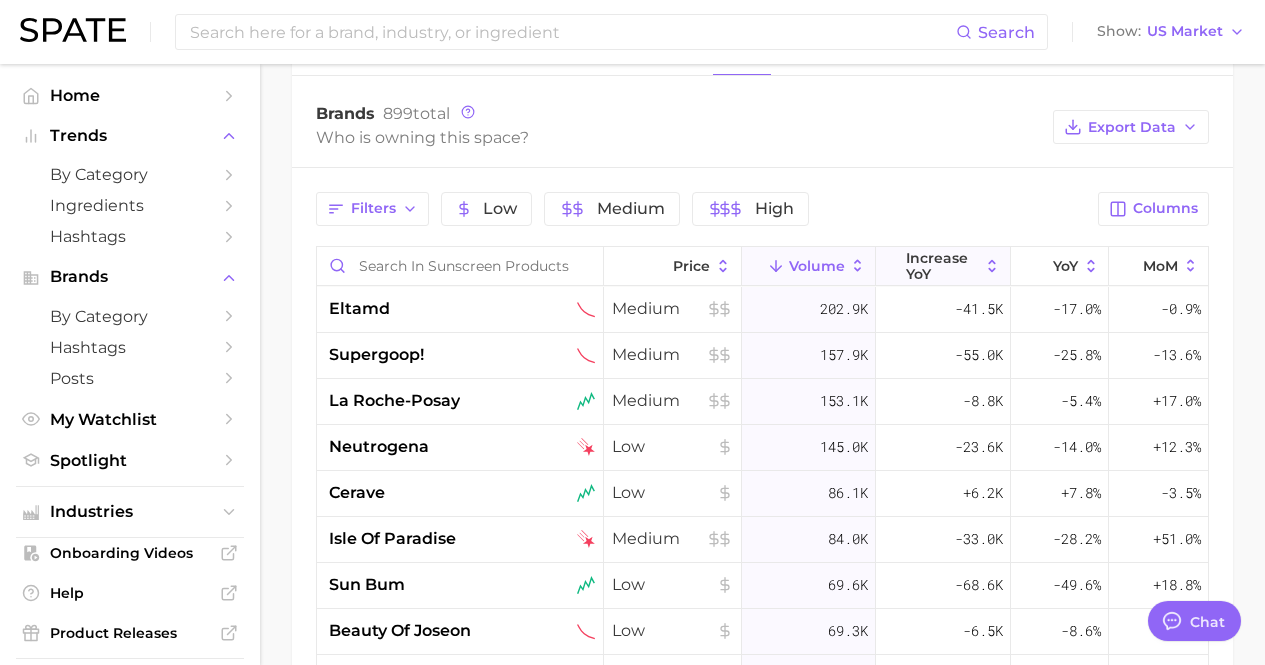 click on "increase YoY" at bounding box center [942, 266] 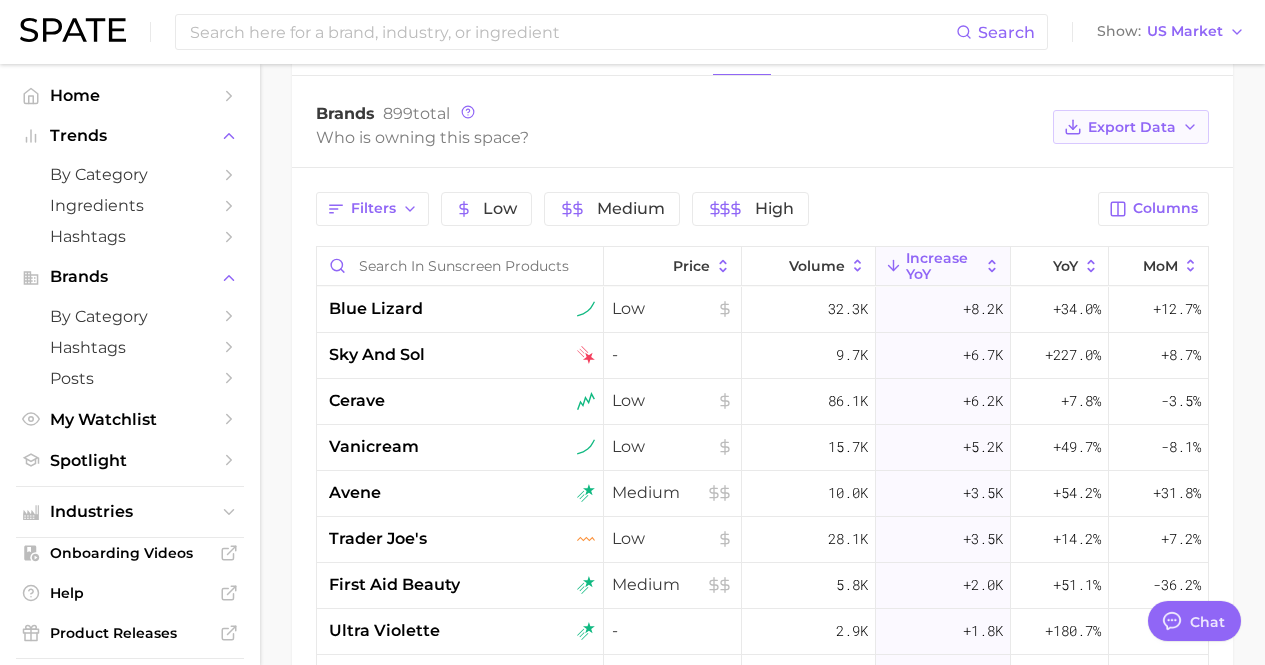 click on "Export Data" at bounding box center [1132, 127] 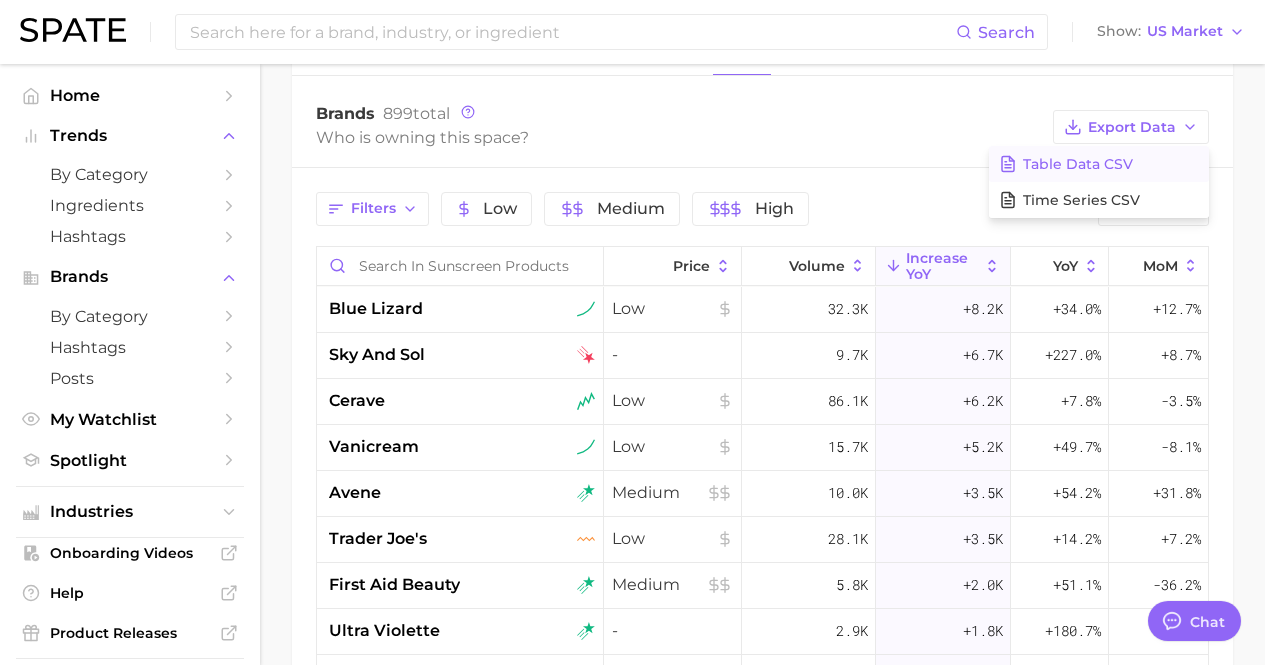 click on "Table Data CSV" at bounding box center (1099, 164) 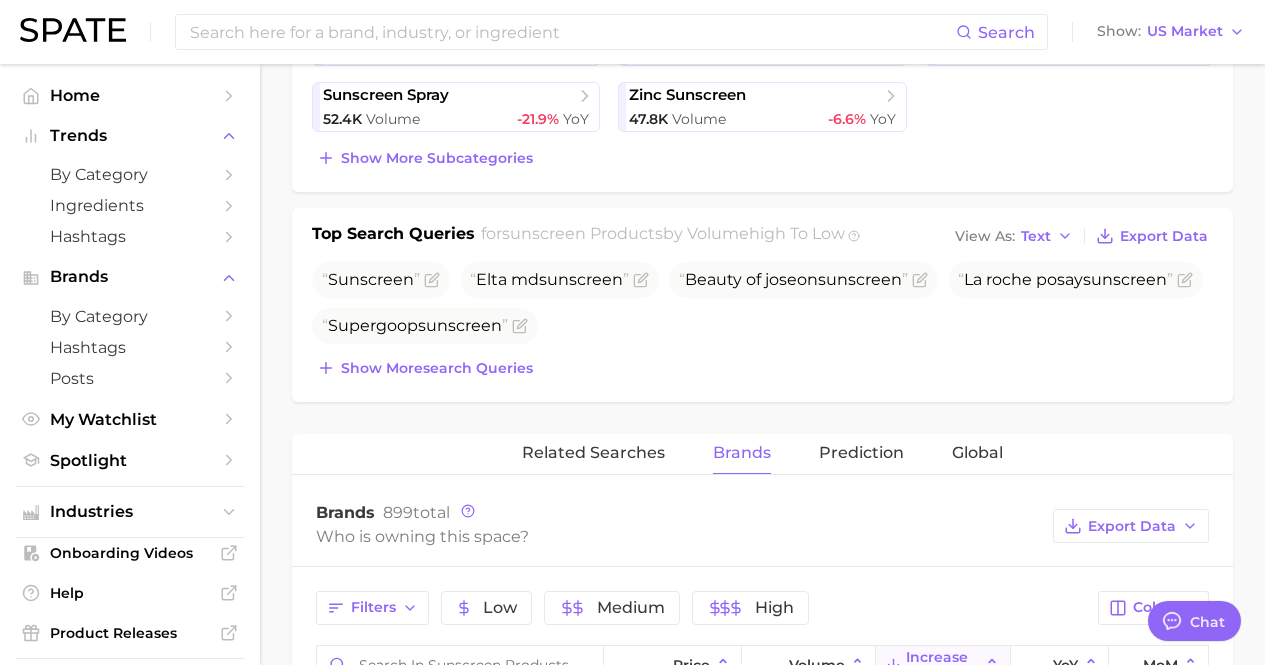 scroll, scrollTop: 643, scrollLeft: 0, axis: vertical 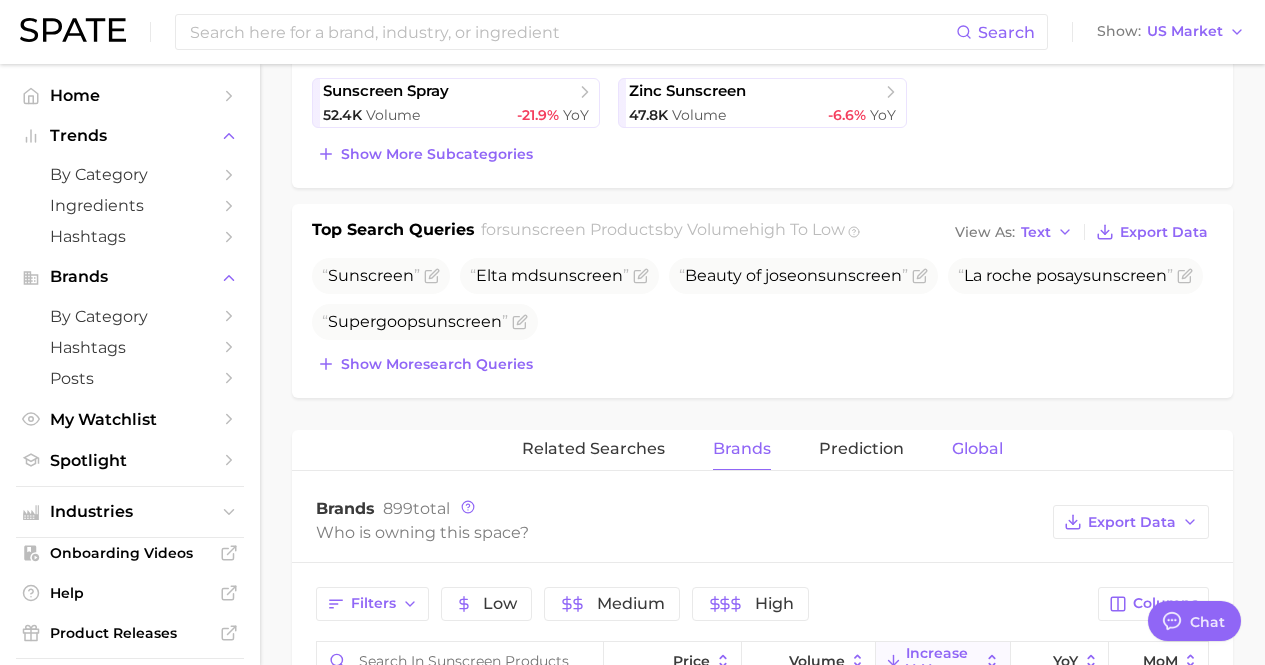 click on "Global" at bounding box center [977, 449] 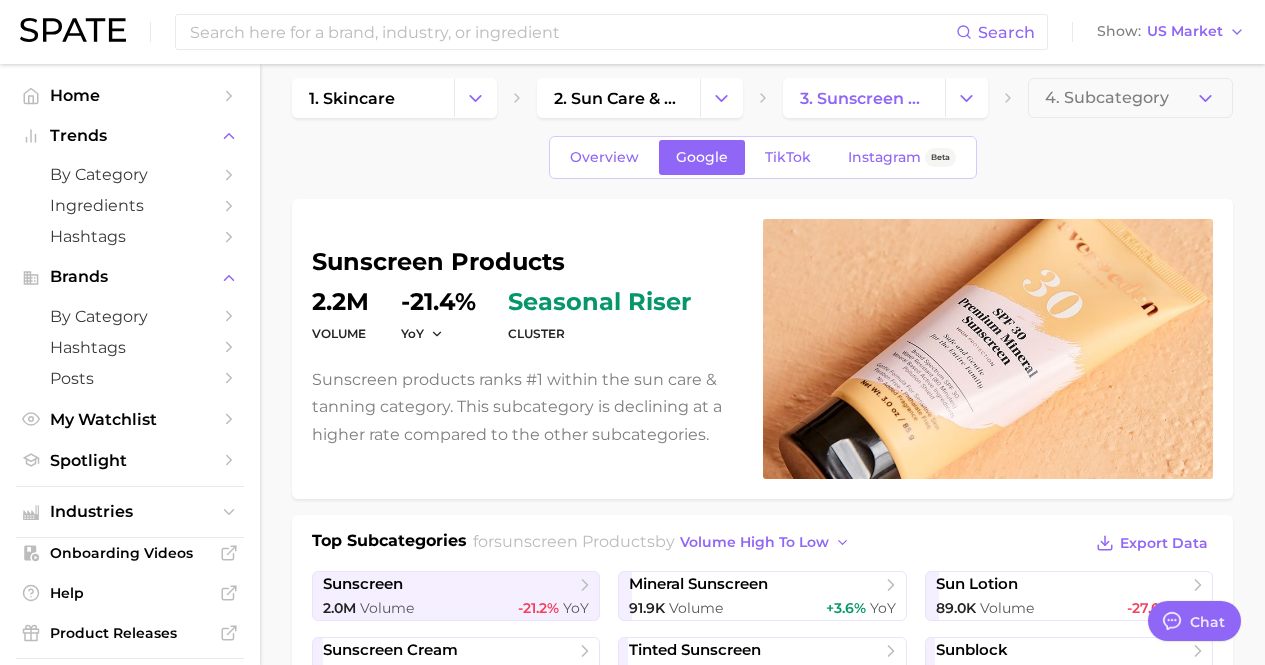 scroll, scrollTop: 0, scrollLeft: 0, axis: both 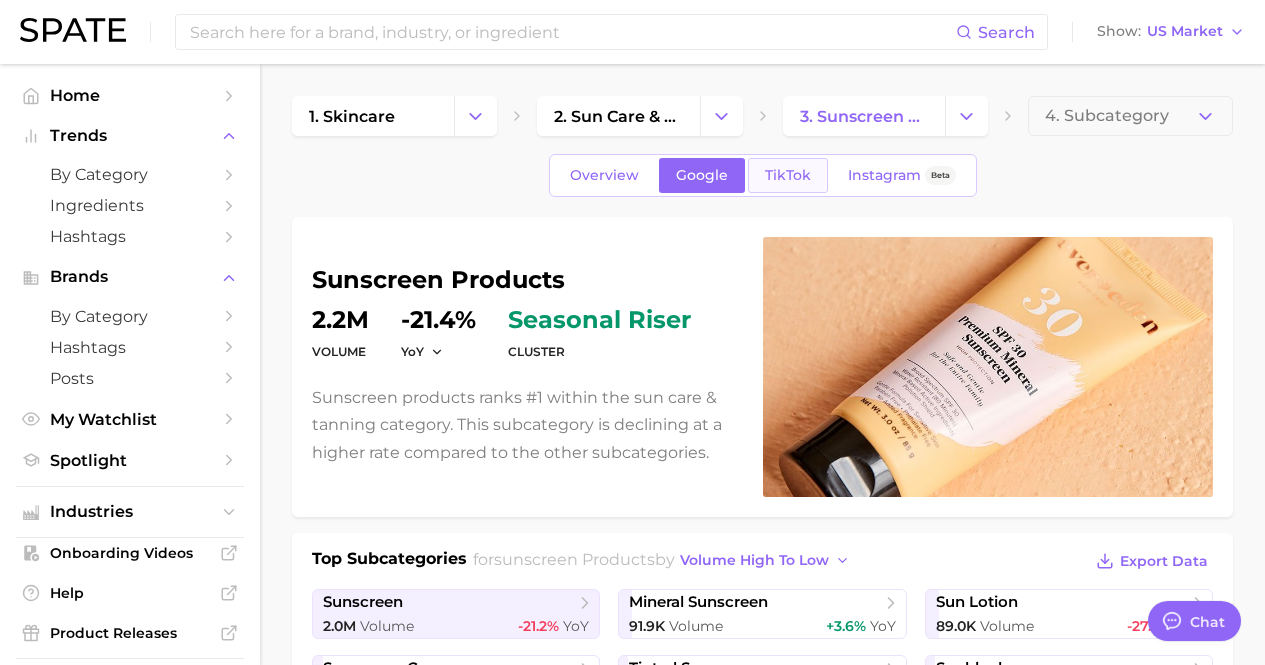 click on "TikTok" at bounding box center [788, 175] 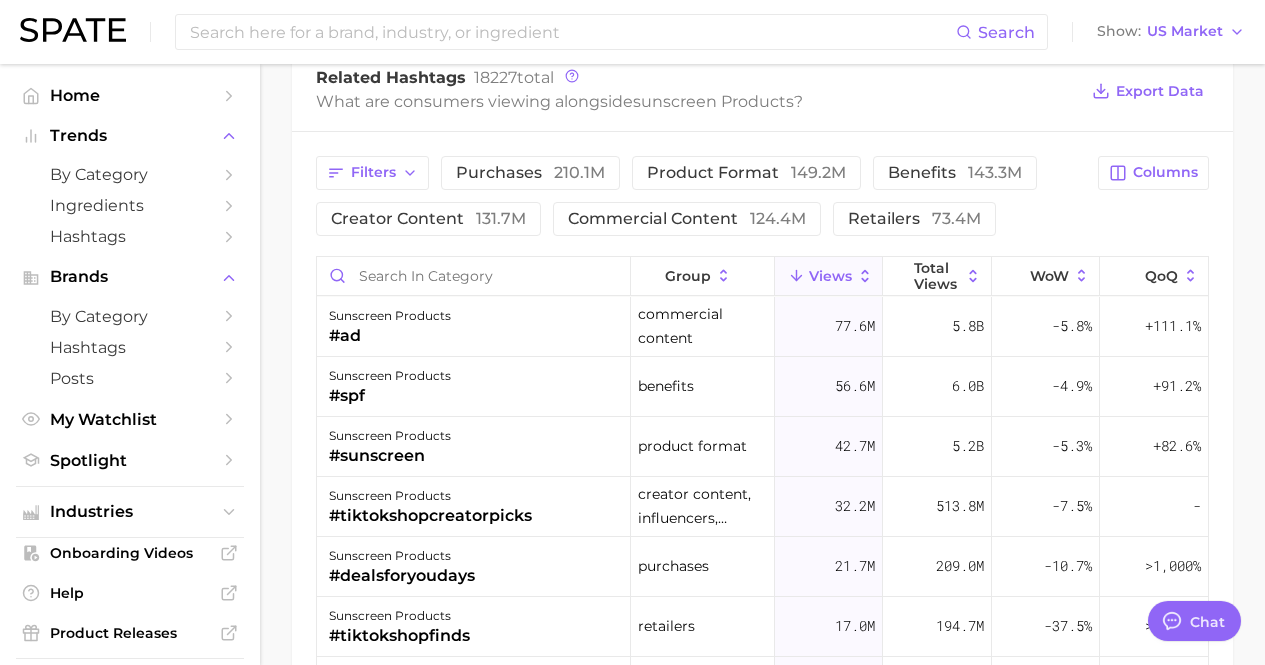 scroll, scrollTop: 1668, scrollLeft: 0, axis: vertical 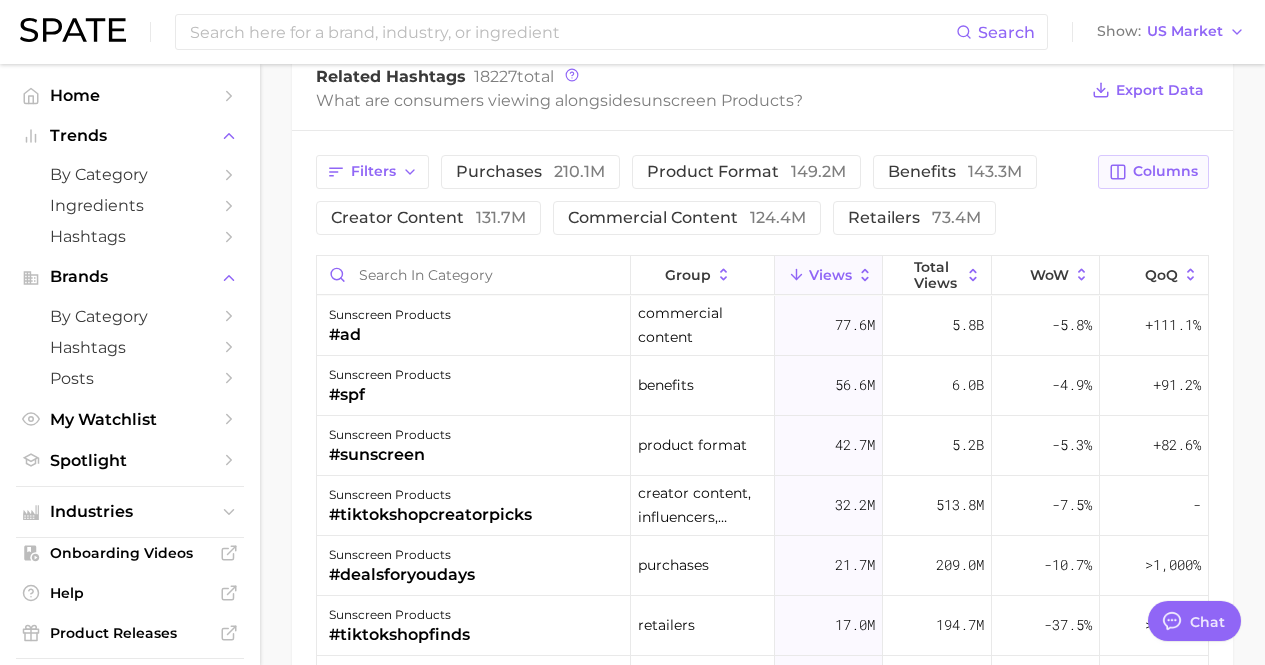 click on "Columns" at bounding box center (1165, 171) 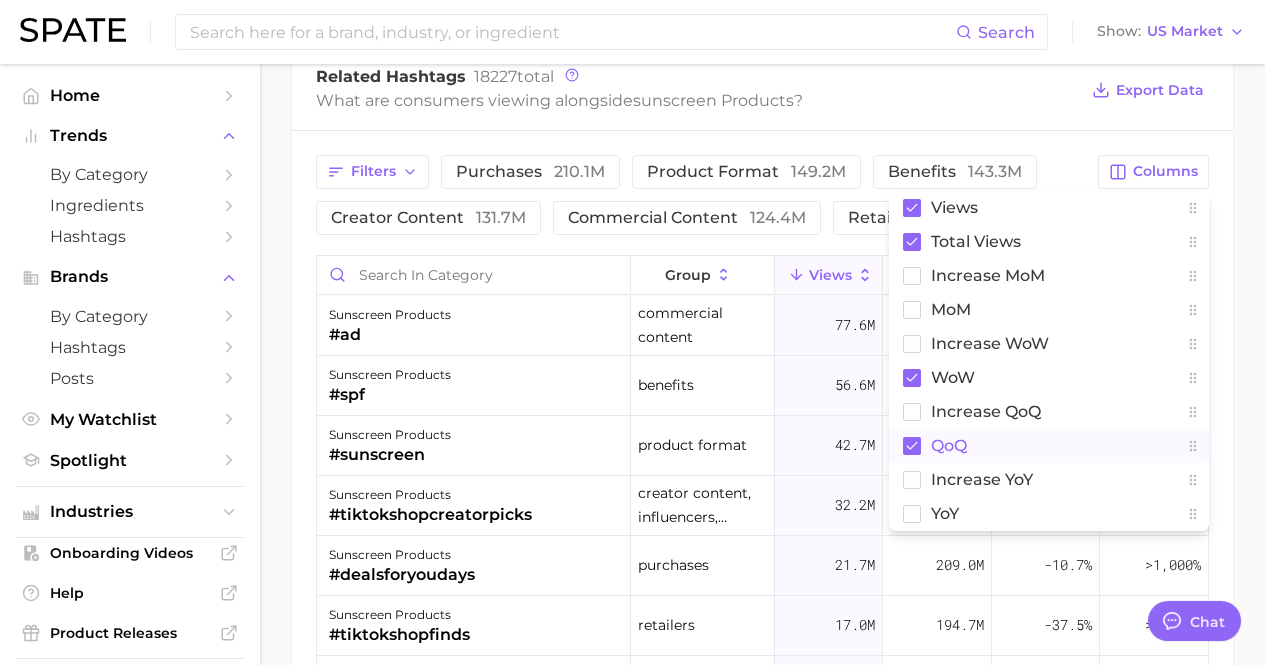 click 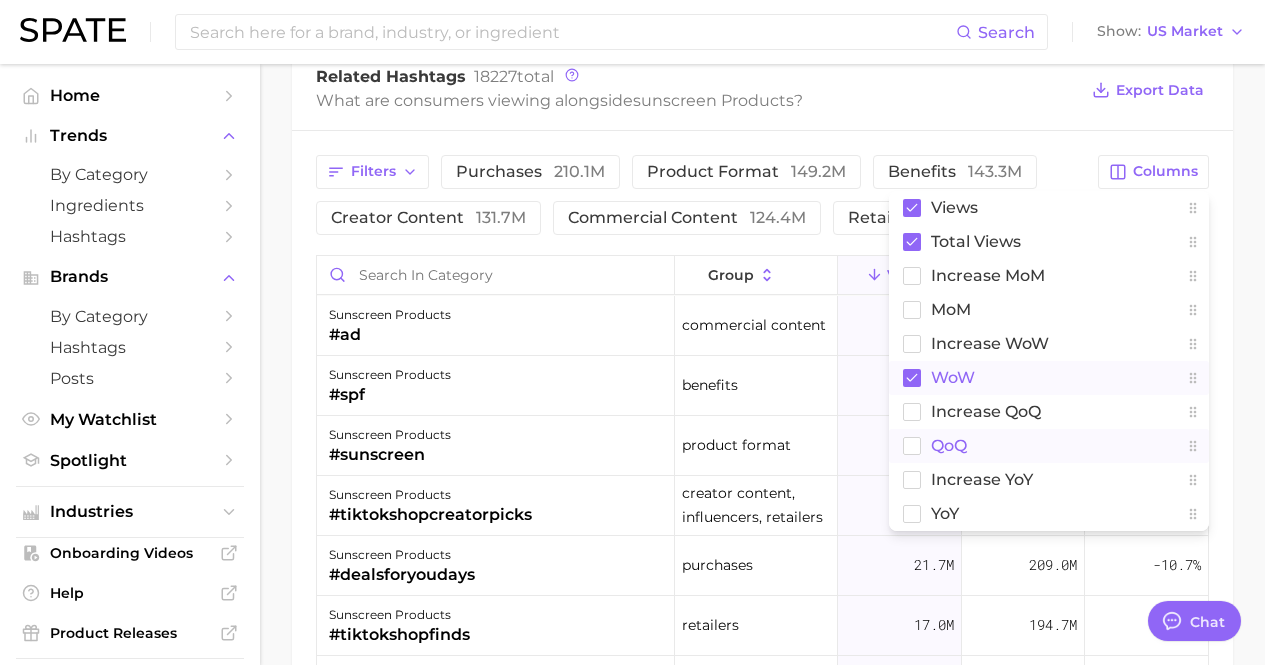 click 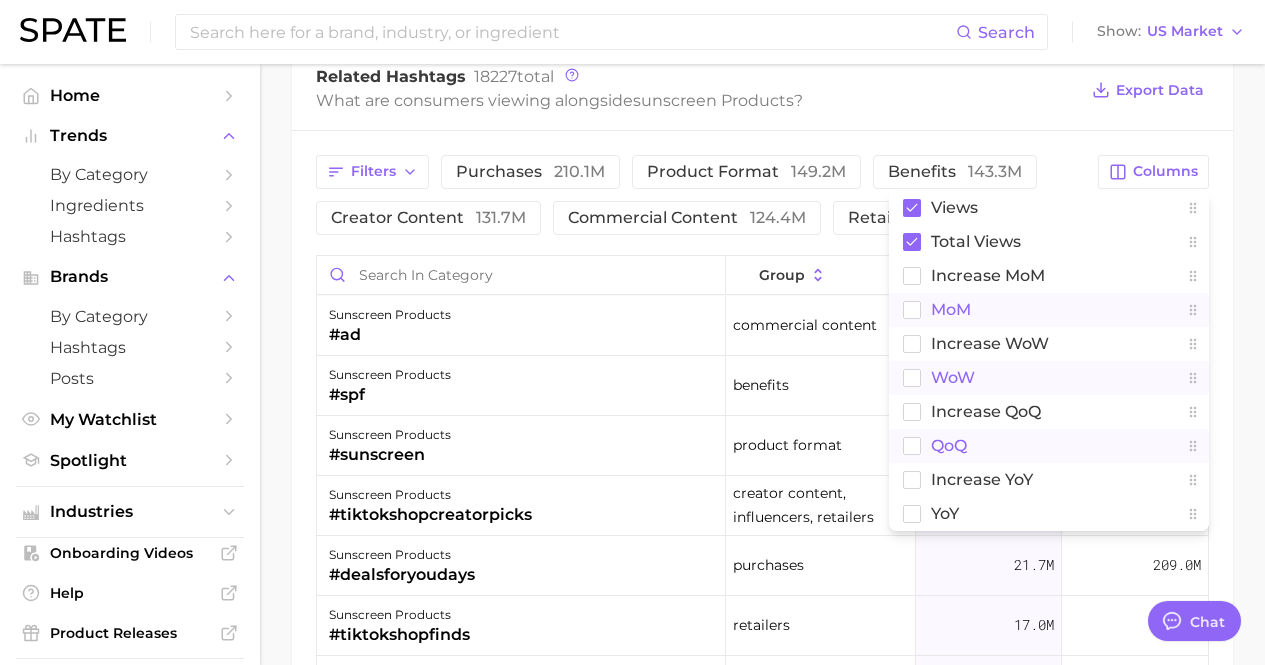 click 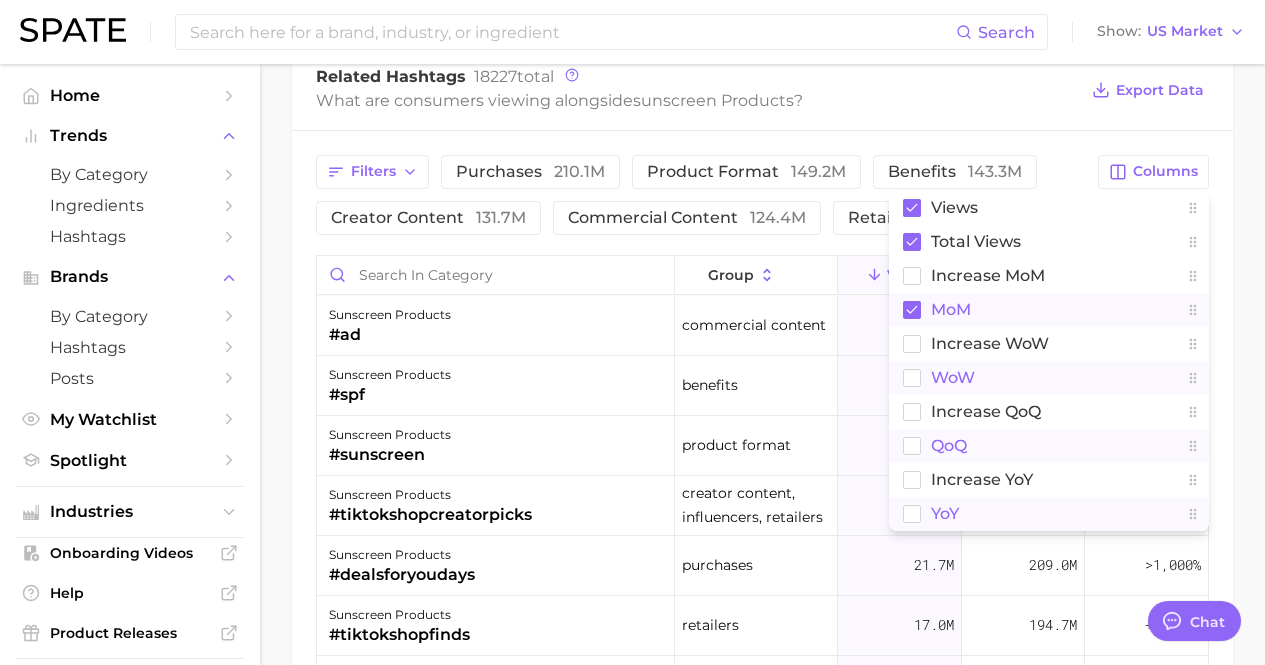 click 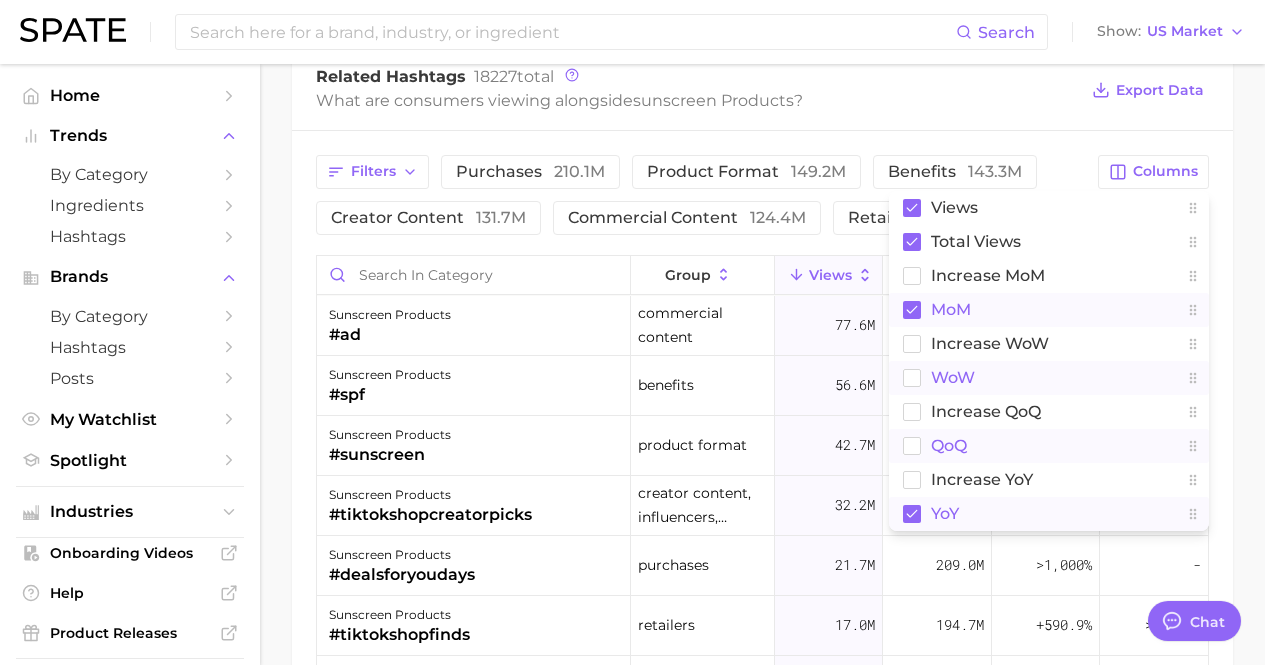 click on "1. skincare 2. sun care & tanning 3. sunscreen products 4. Subcategory Overview Google TikTok Instagram Beta sunscreen products Views 149.3m YoY +52.7% cluster sustained riser Sunscreen products ranks #1 within the sun care & tanning category. This subcategory is growing at a similar rate compared to the other subcategories.  Top Subcategories for  sunscreen products  by  views high to low Export Data sunscreen 103.9m   Views +43.5%   YoY korean sunscreen 11.2m   Views +78.2%   YoY tinted sunscreen 8.9m   Views +119.1%   YoY suncare 7.8m   Views +72.6%   YoY no white cast sunscreen 4.7m   Views +167.3%   YoY sunscreen stick 3.8m   Views +109.0%   YoY mineral sunscreen 2.7m   Views -10.6%   YoY sunblock 1.2m   Views +23.4%   YoY Show more subcategories Top Hashtags for   sunscreen products   by Views   high to low View As Text Export Data # sunscreen #creatorpickssuncare #korean sunscreen #tinted sunscreen #protectorsolar Show more  hashtags Top Posts for  sunscreen products Export Data 21 25" at bounding box center (762, -280) 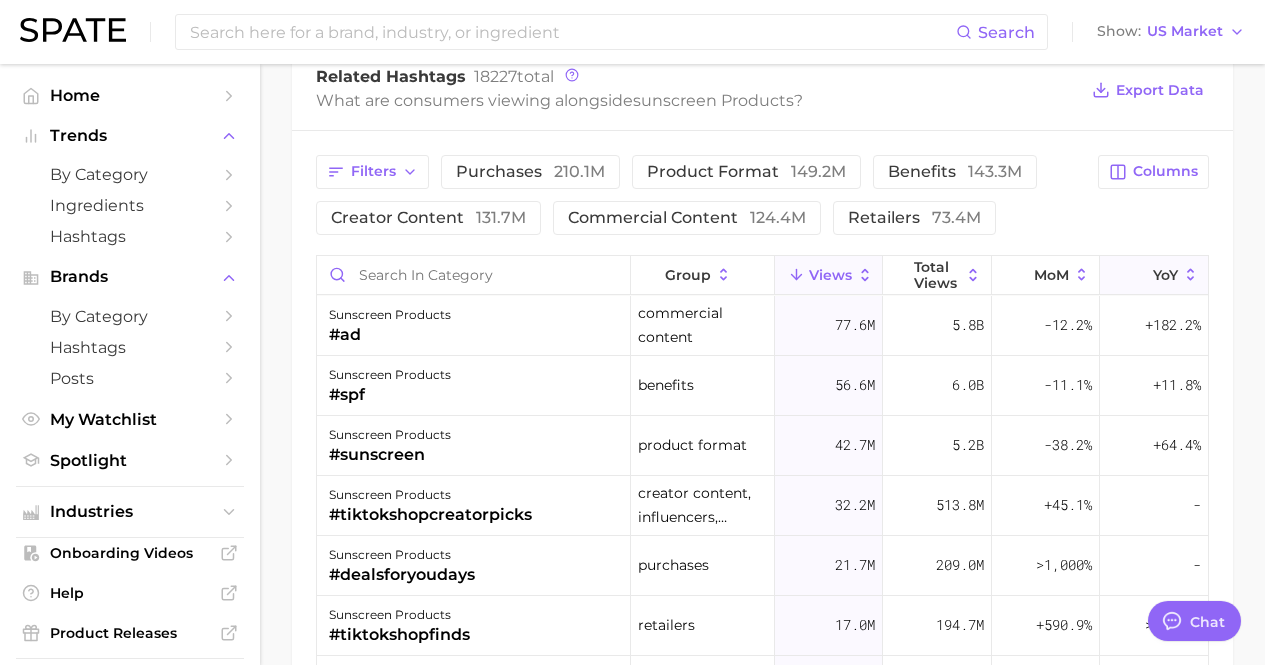 click on "YoY" at bounding box center (1165, 275) 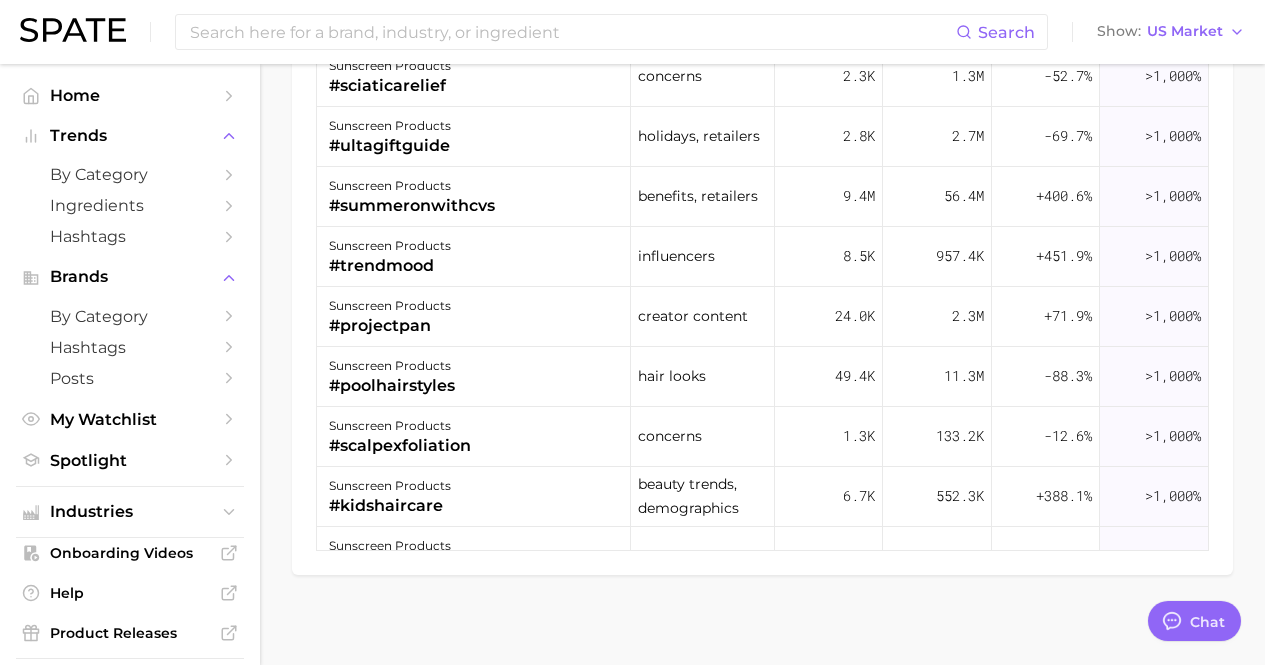 scroll, scrollTop: 2038, scrollLeft: 0, axis: vertical 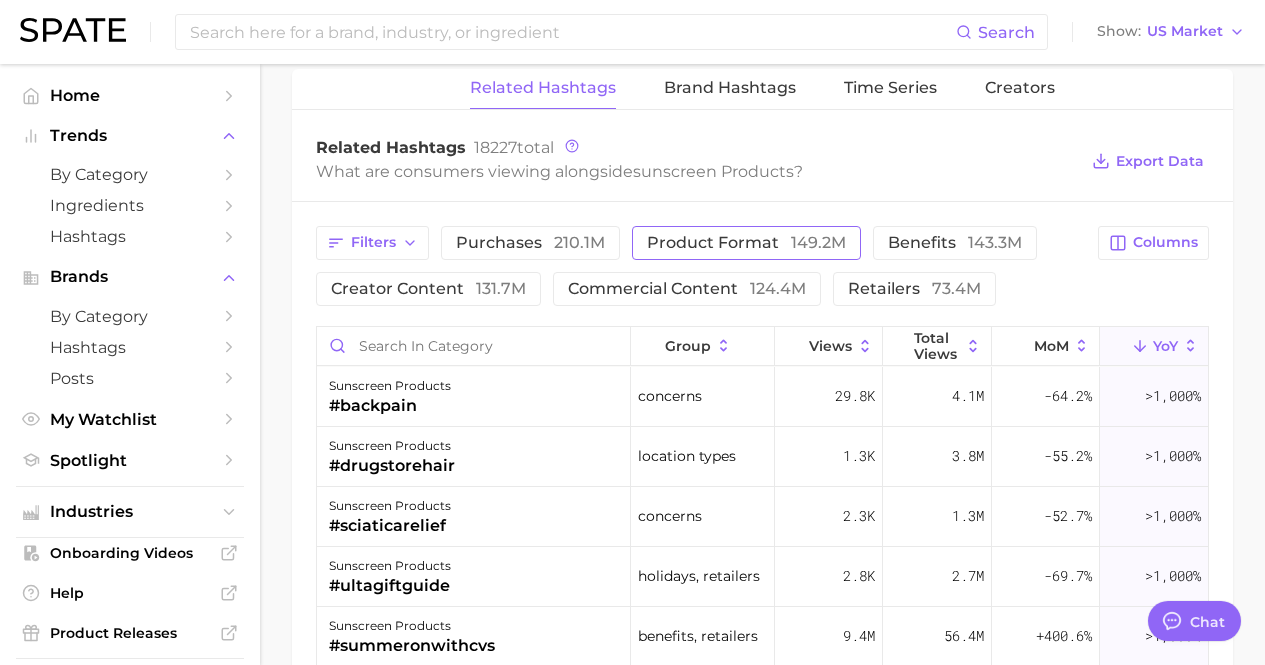click on "product format   149.2m" at bounding box center (746, 243) 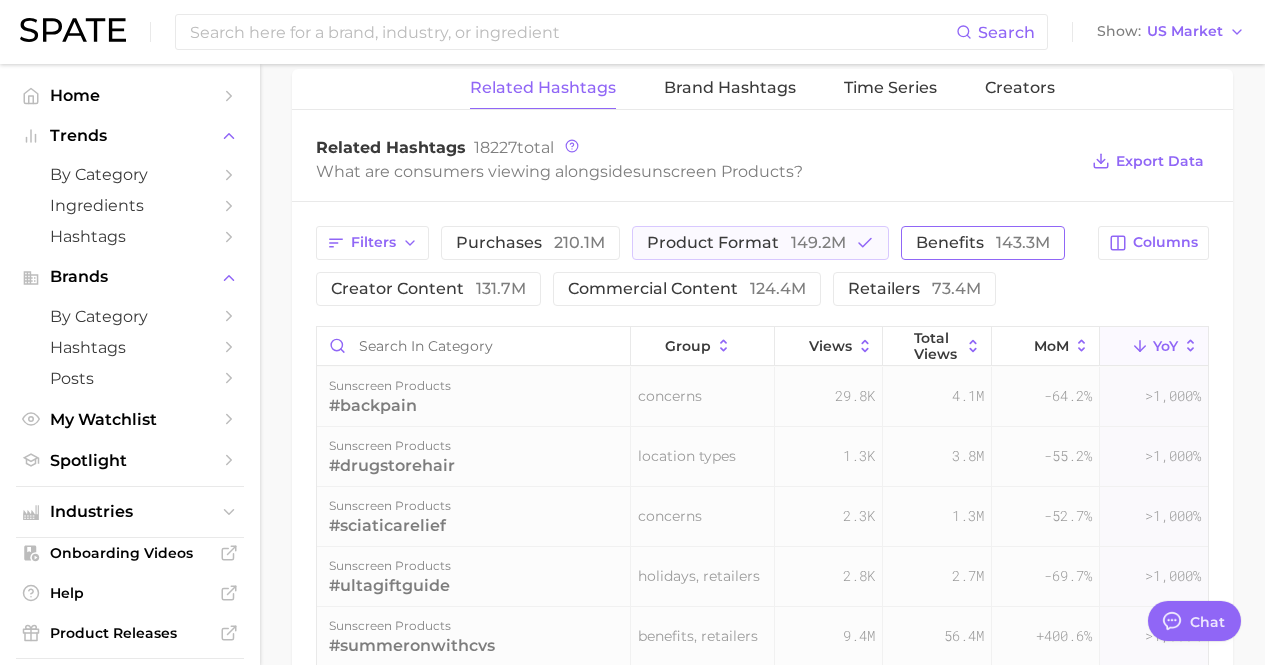click on "benefits   143.3m" at bounding box center [983, 243] 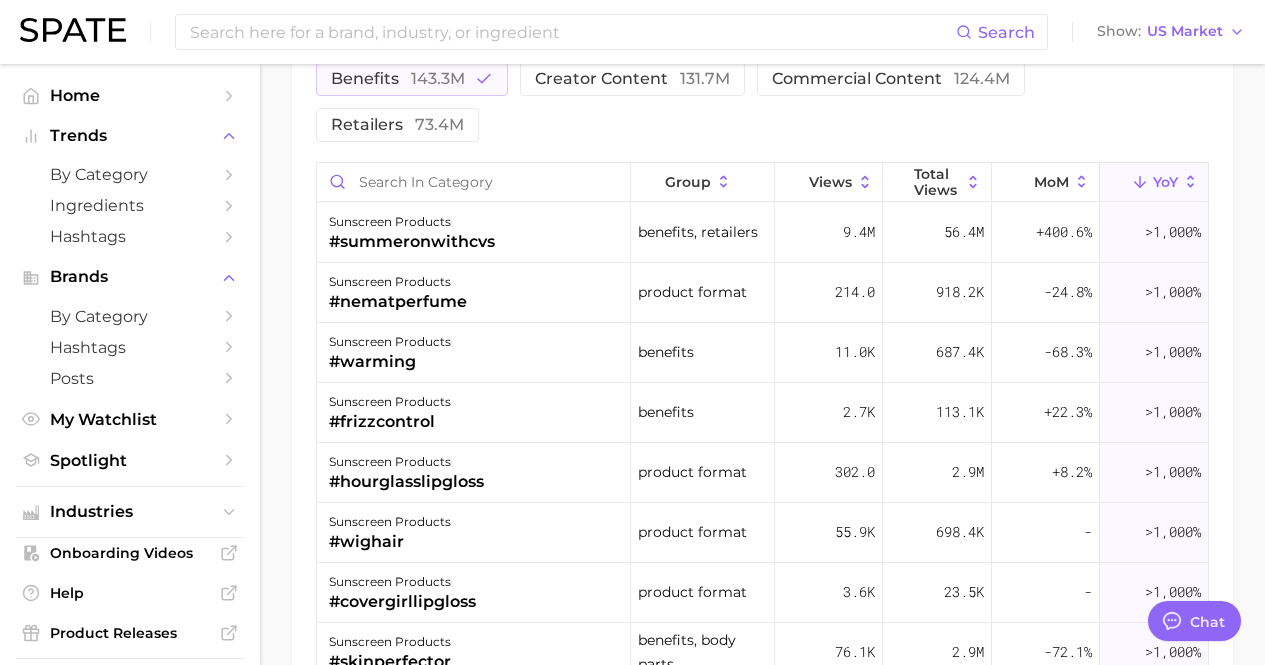 scroll, scrollTop: 1809, scrollLeft: 0, axis: vertical 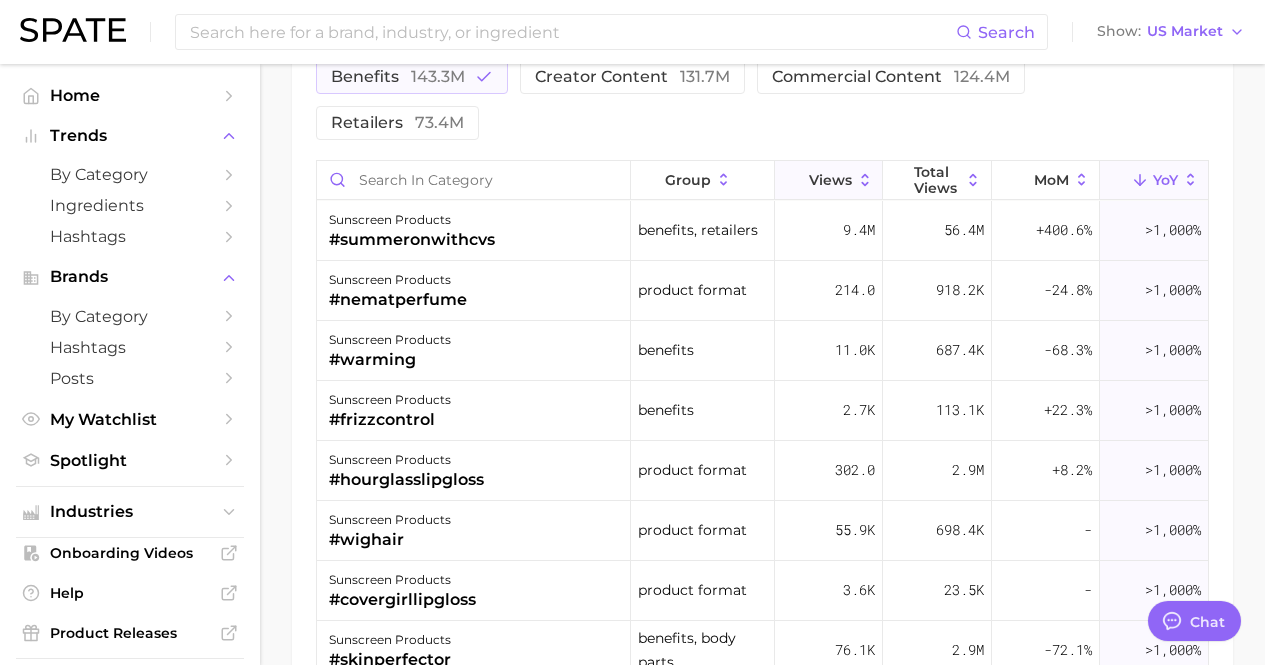 click on "Views" at bounding box center (830, 180) 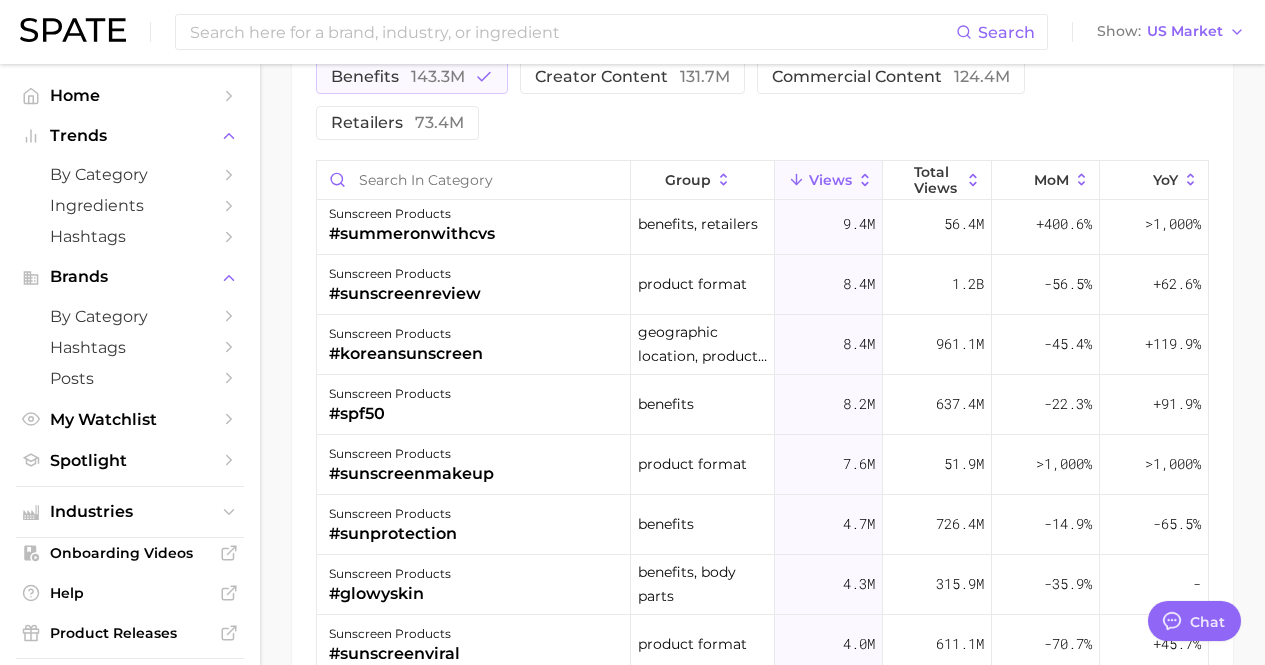 scroll, scrollTop: 188, scrollLeft: 0, axis: vertical 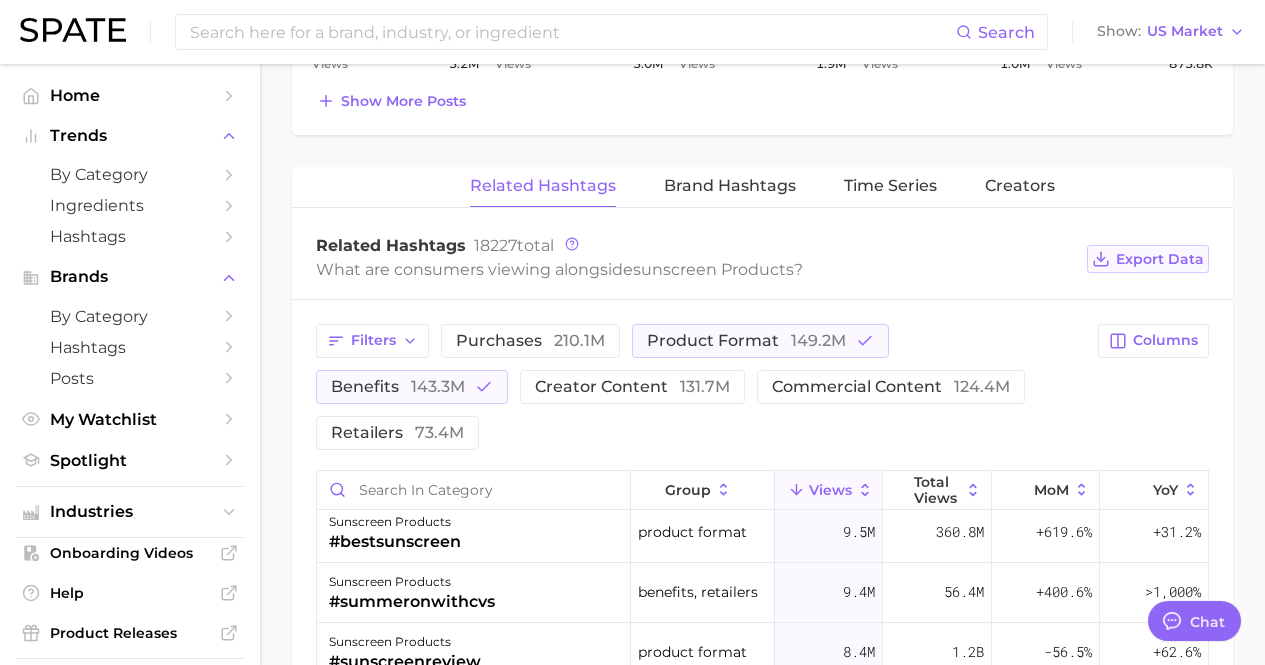 click on "Export Data" at bounding box center (1160, 259) 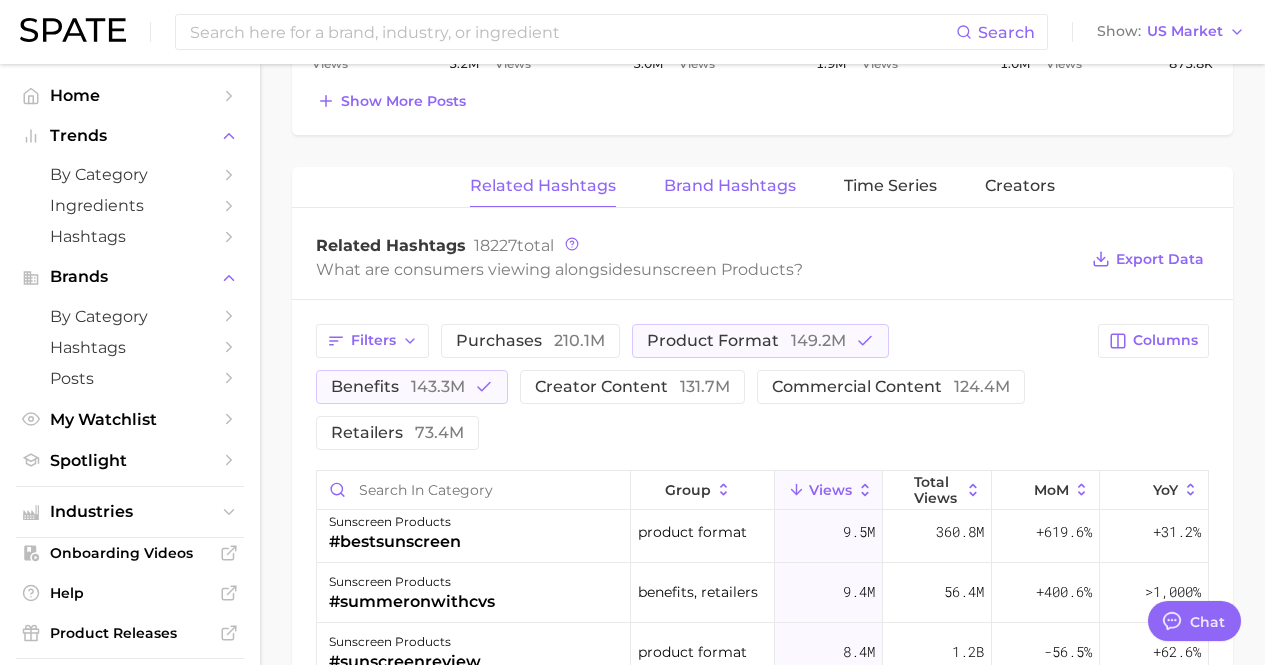 click on "Brand Hashtags" at bounding box center [730, 186] 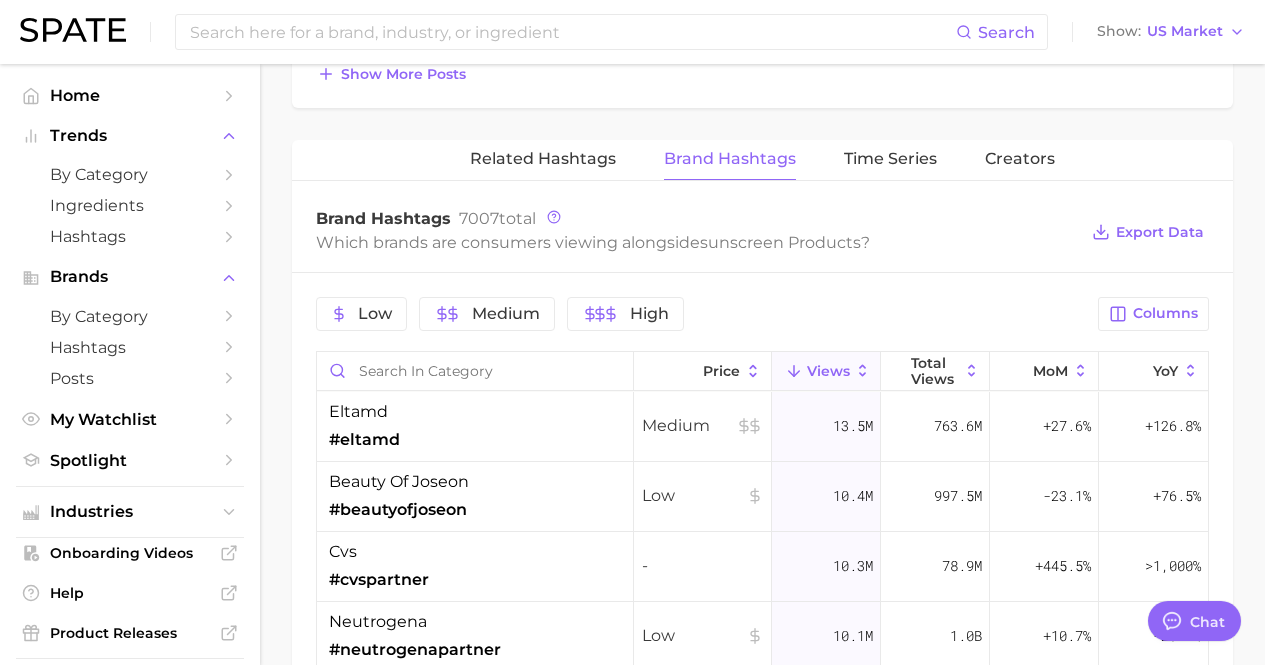 scroll, scrollTop: 1524, scrollLeft: 0, axis: vertical 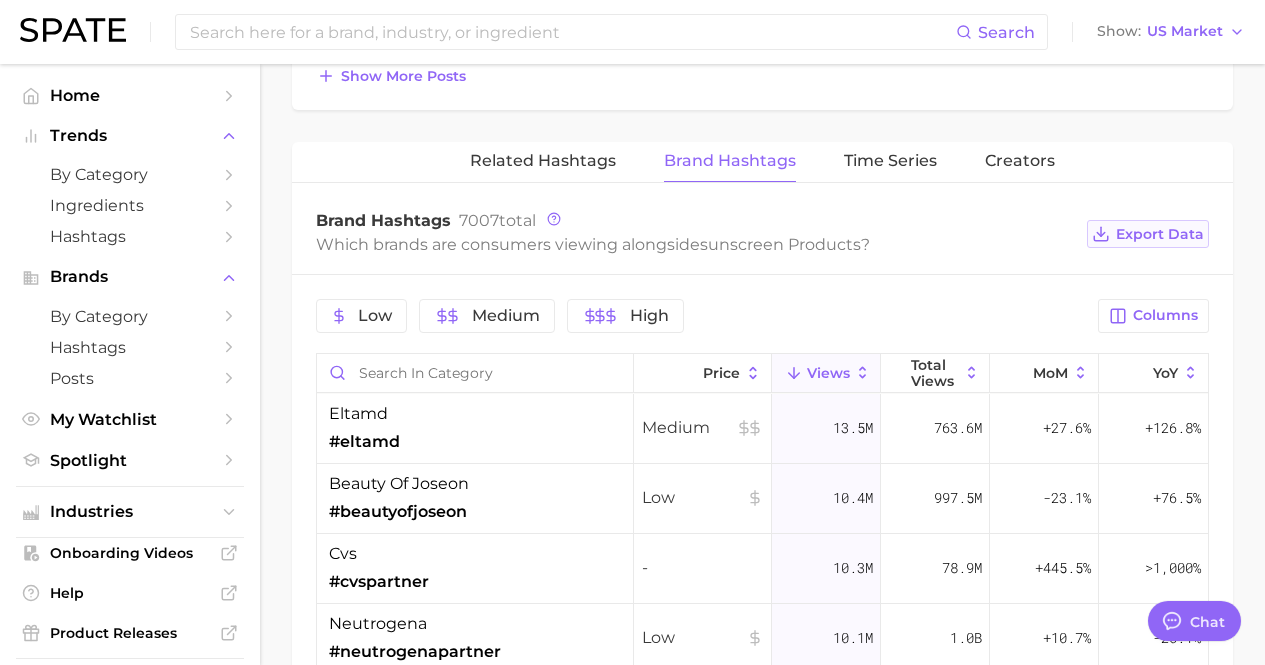 click on "Export Data" at bounding box center [1160, 234] 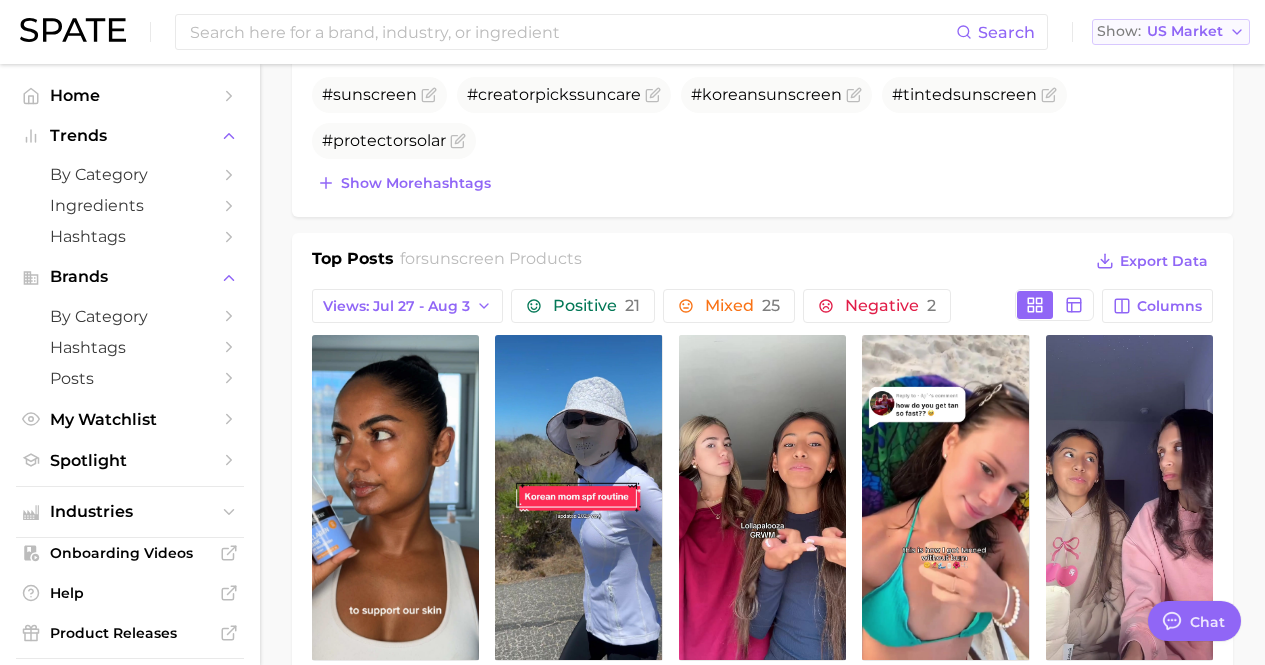 scroll, scrollTop: 817, scrollLeft: 0, axis: vertical 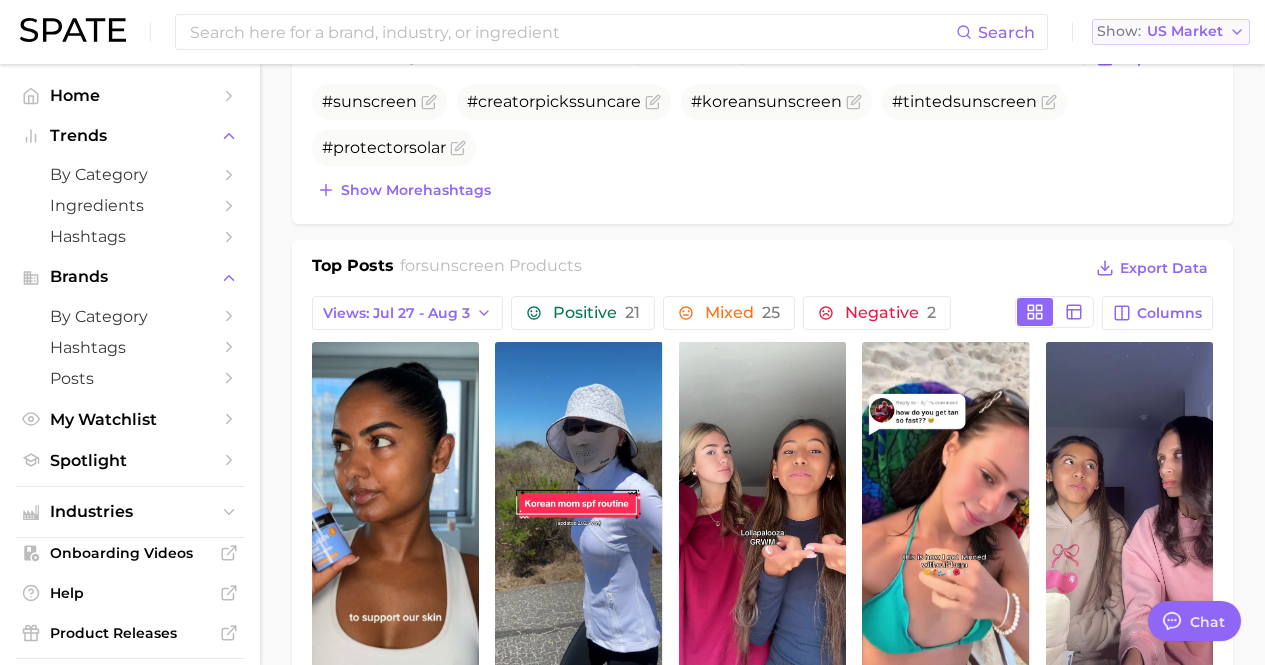click on "Show US Market" at bounding box center [1171, 32] 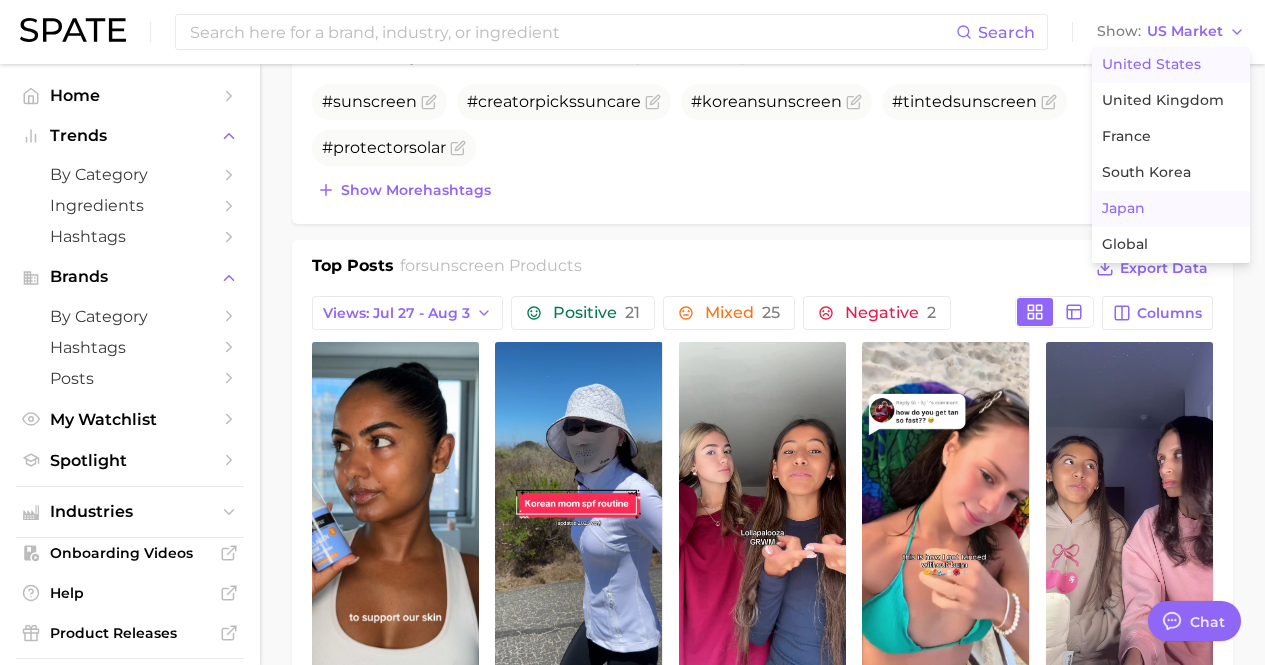 click on "Japan" at bounding box center [1171, 209] 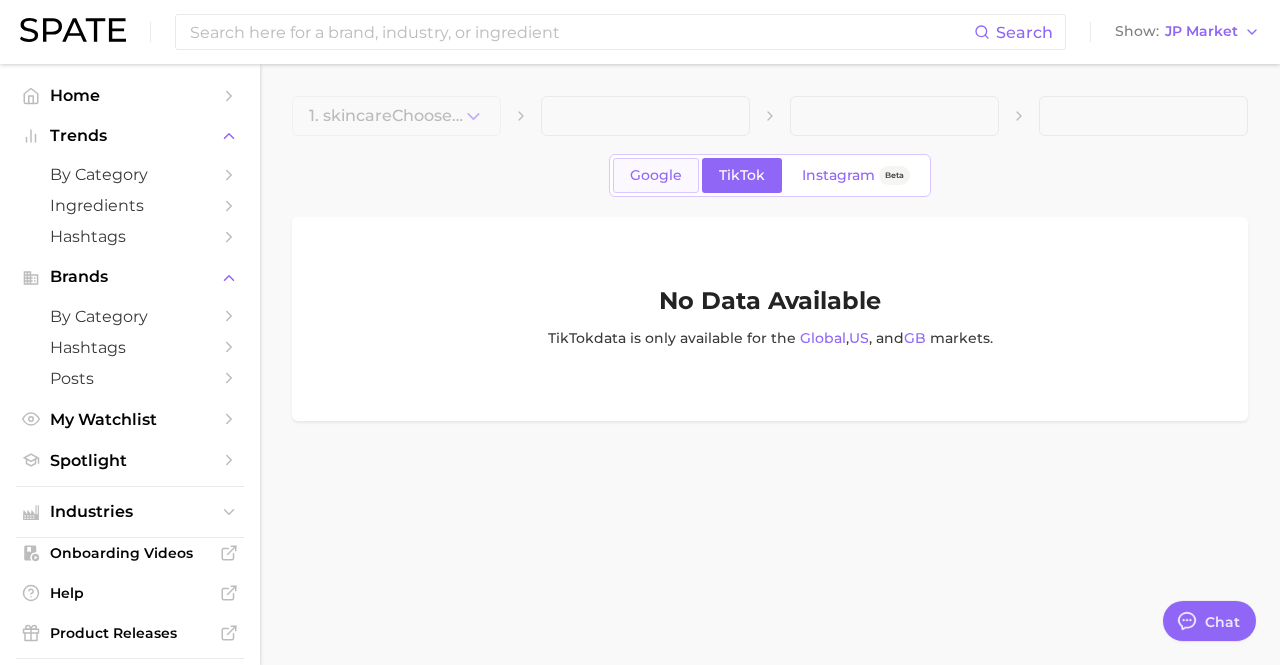 click on "Google" at bounding box center (656, 175) 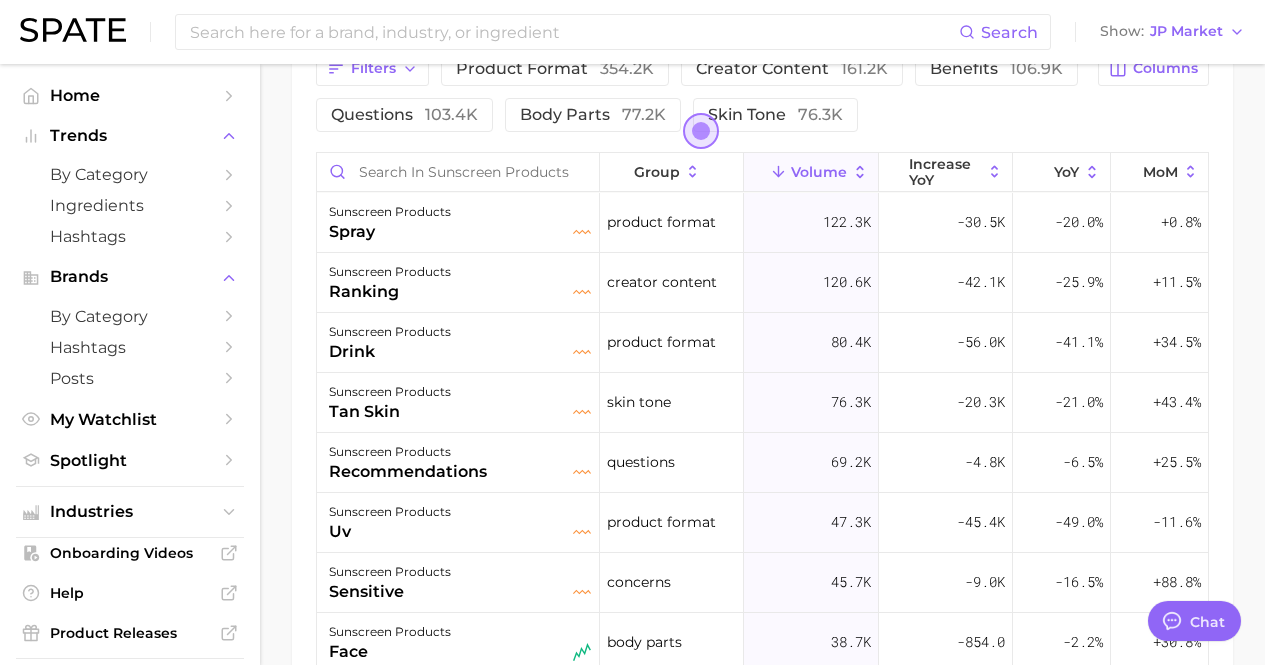 scroll, scrollTop: 1203, scrollLeft: 0, axis: vertical 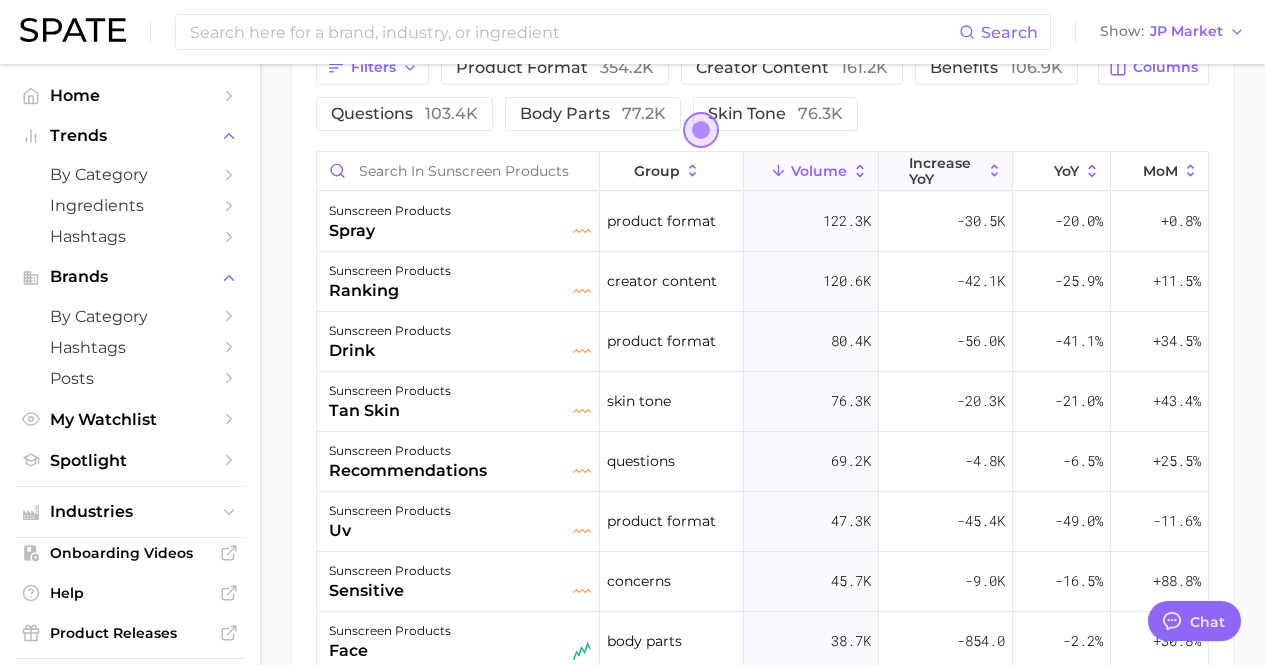 click on "increase YoY" at bounding box center [945, 171] 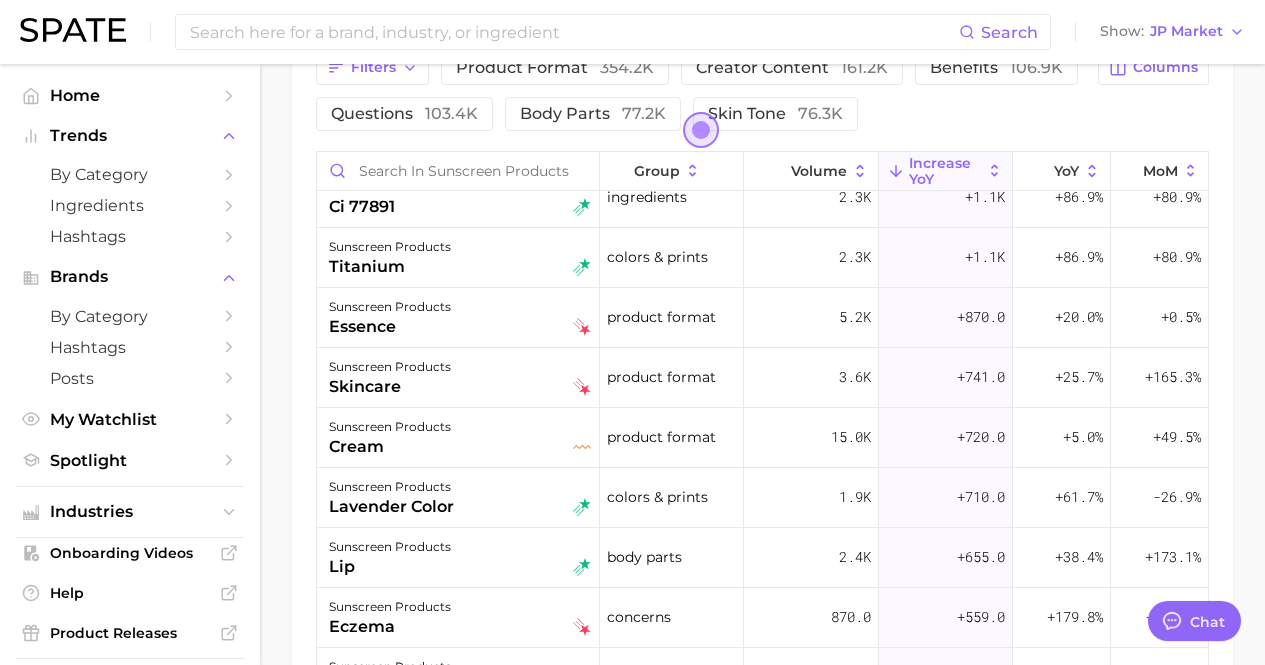 scroll, scrollTop: 0, scrollLeft: 0, axis: both 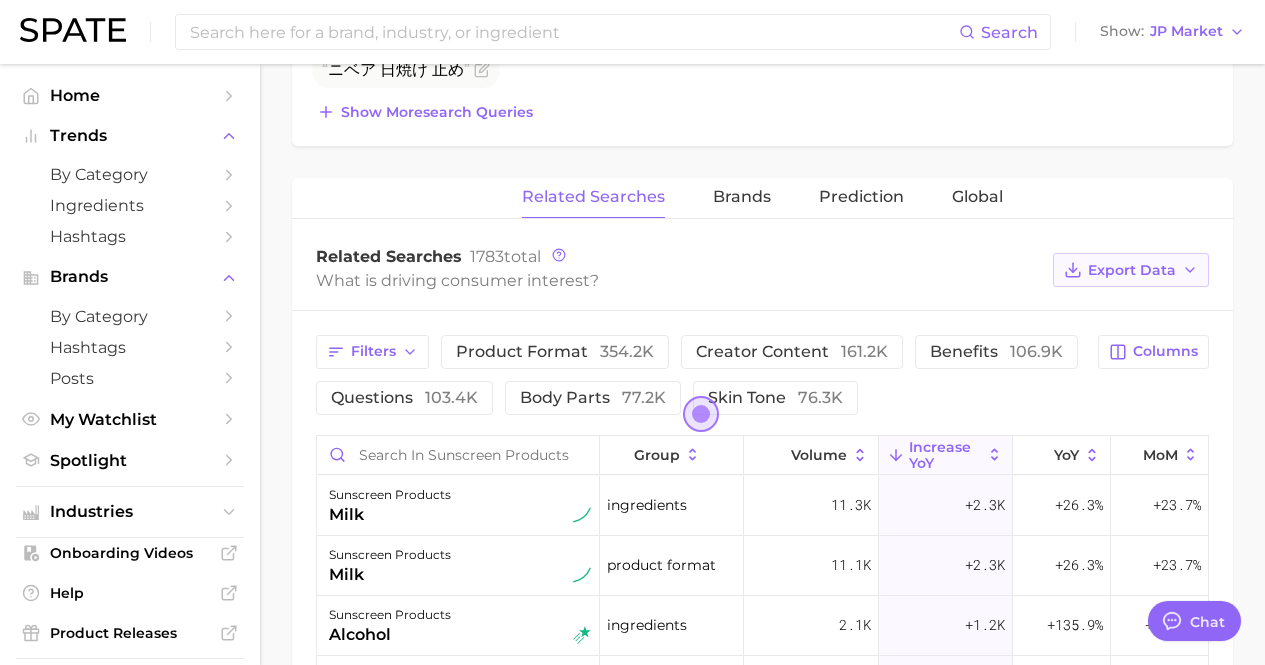 click on "Export Data" at bounding box center (1132, 270) 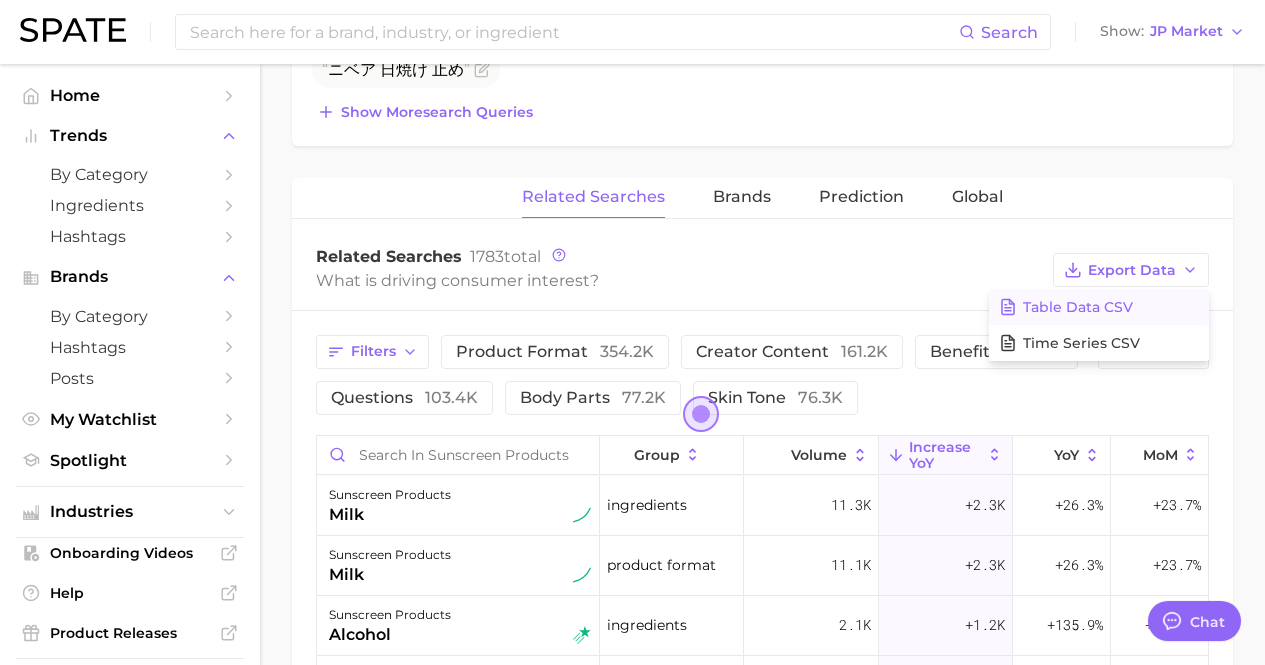click on "Table Data CSV" at bounding box center [1078, 307] 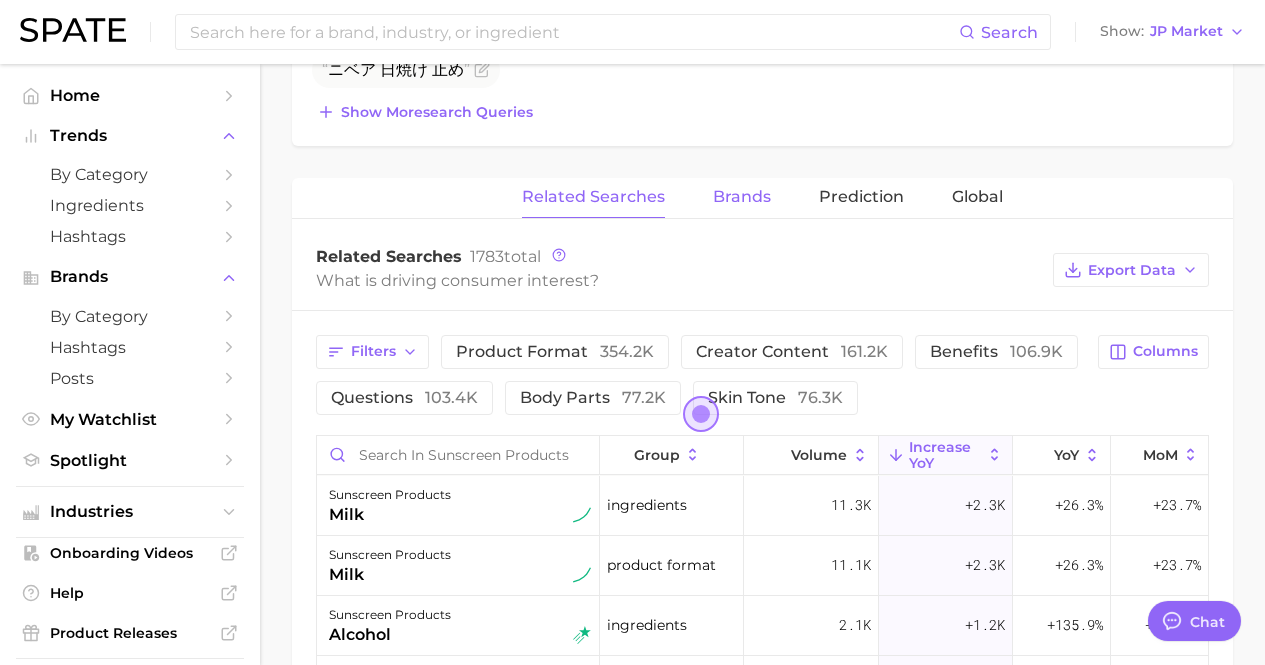 click on "Brands" at bounding box center (742, 197) 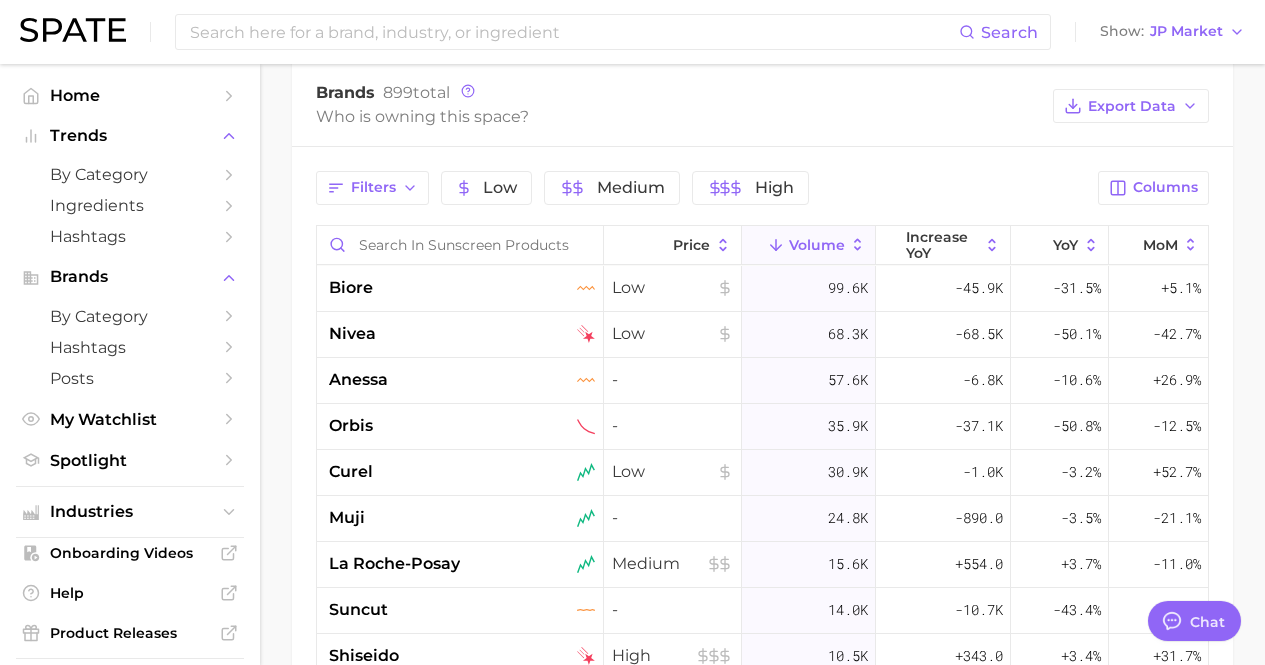 scroll, scrollTop: 1086, scrollLeft: 0, axis: vertical 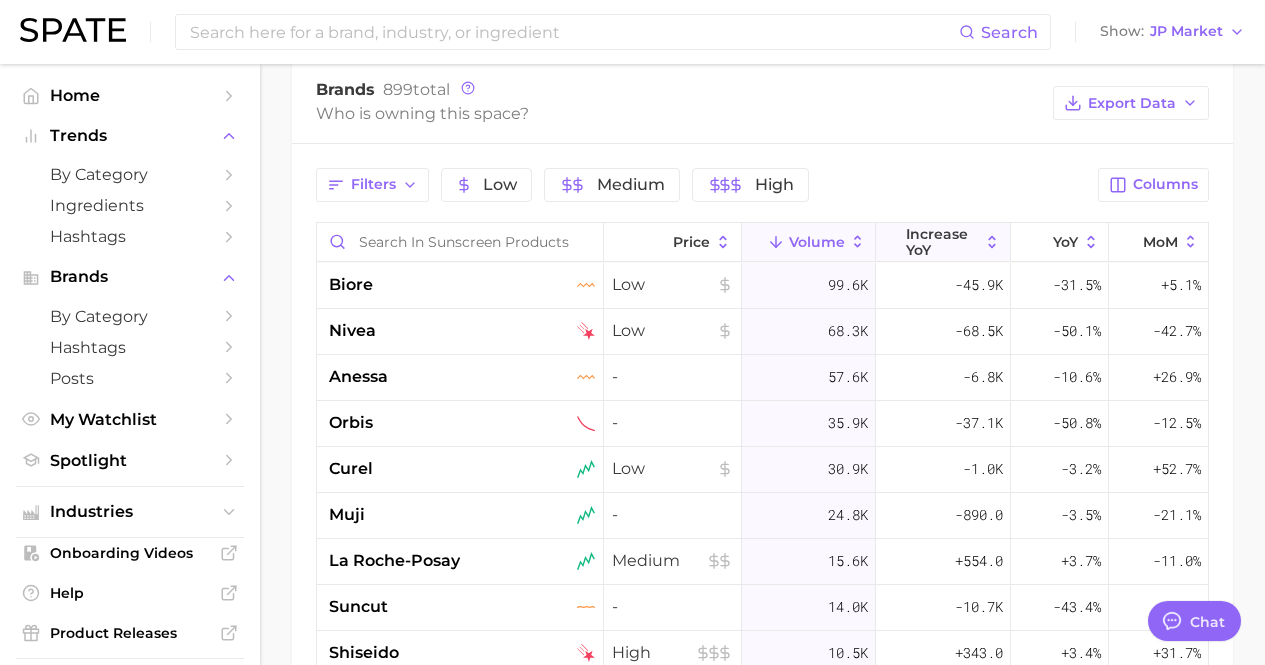 click on "increase YoY" at bounding box center (943, 242) 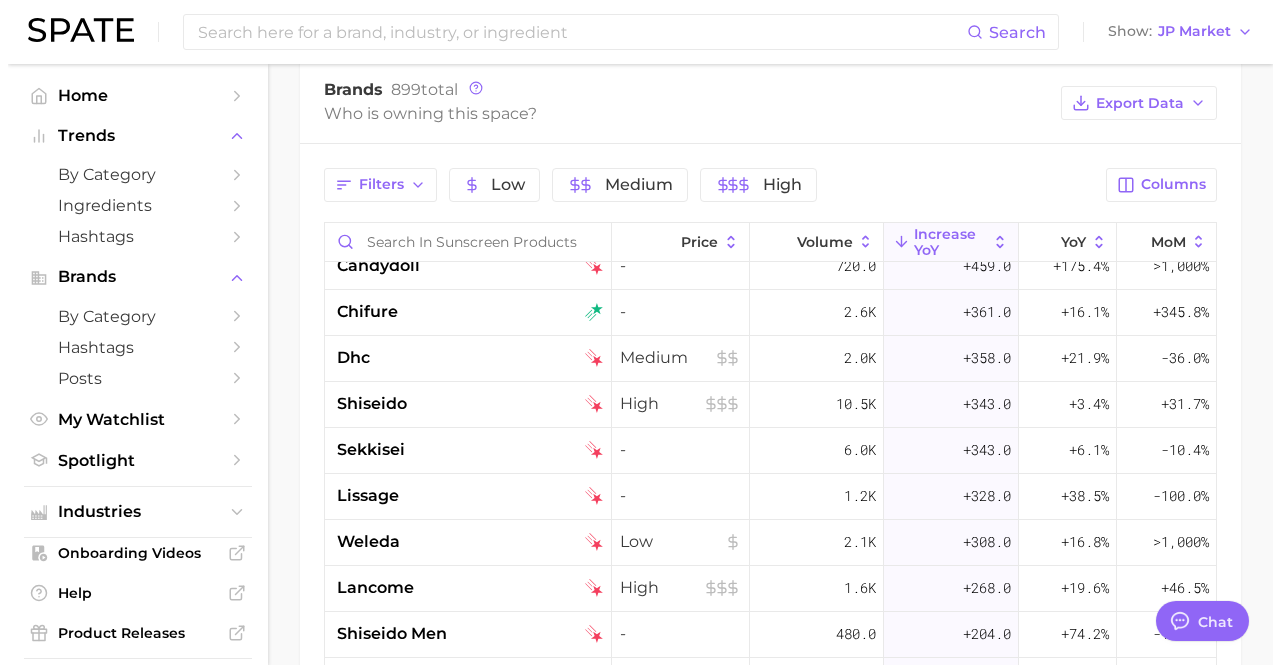scroll, scrollTop: 0, scrollLeft: 0, axis: both 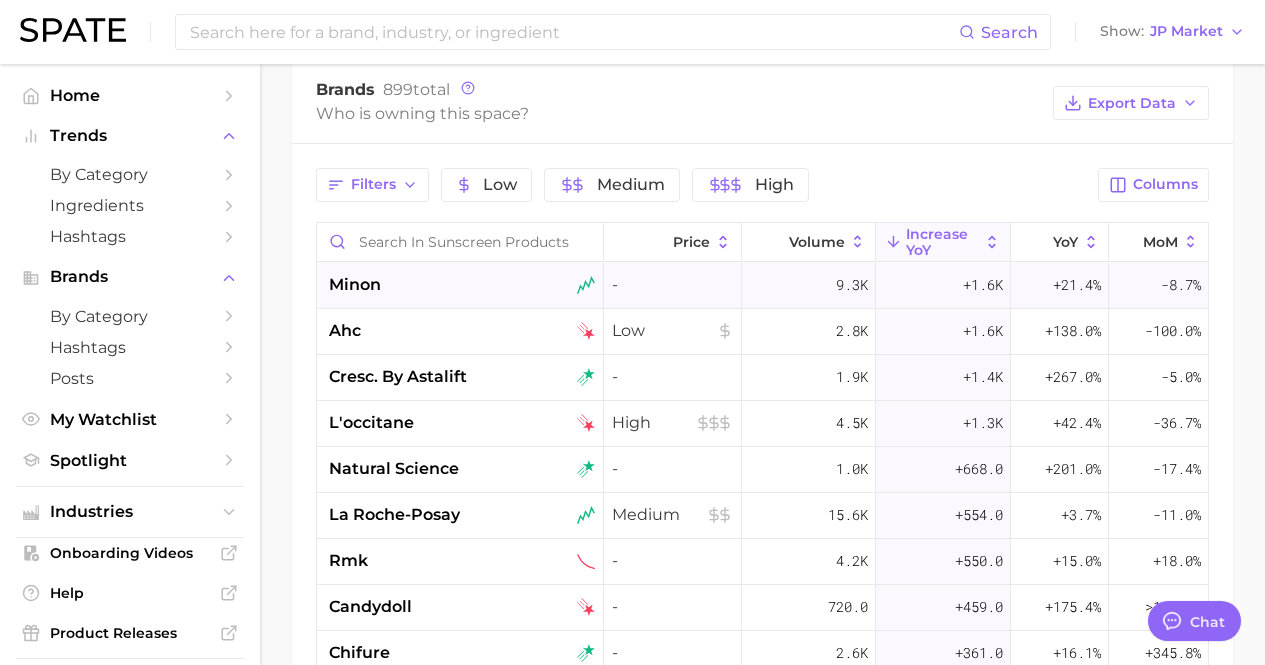 click on "minon" at bounding box center (460, 286) 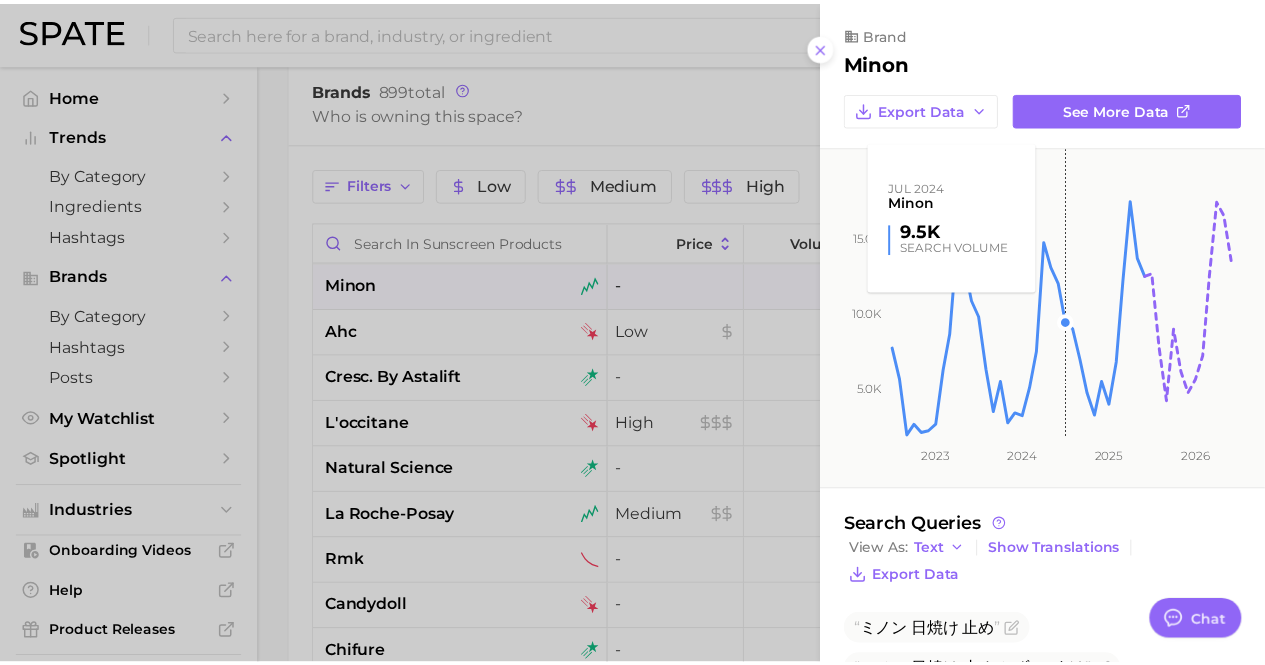 scroll, scrollTop: 233, scrollLeft: 0, axis: vertical 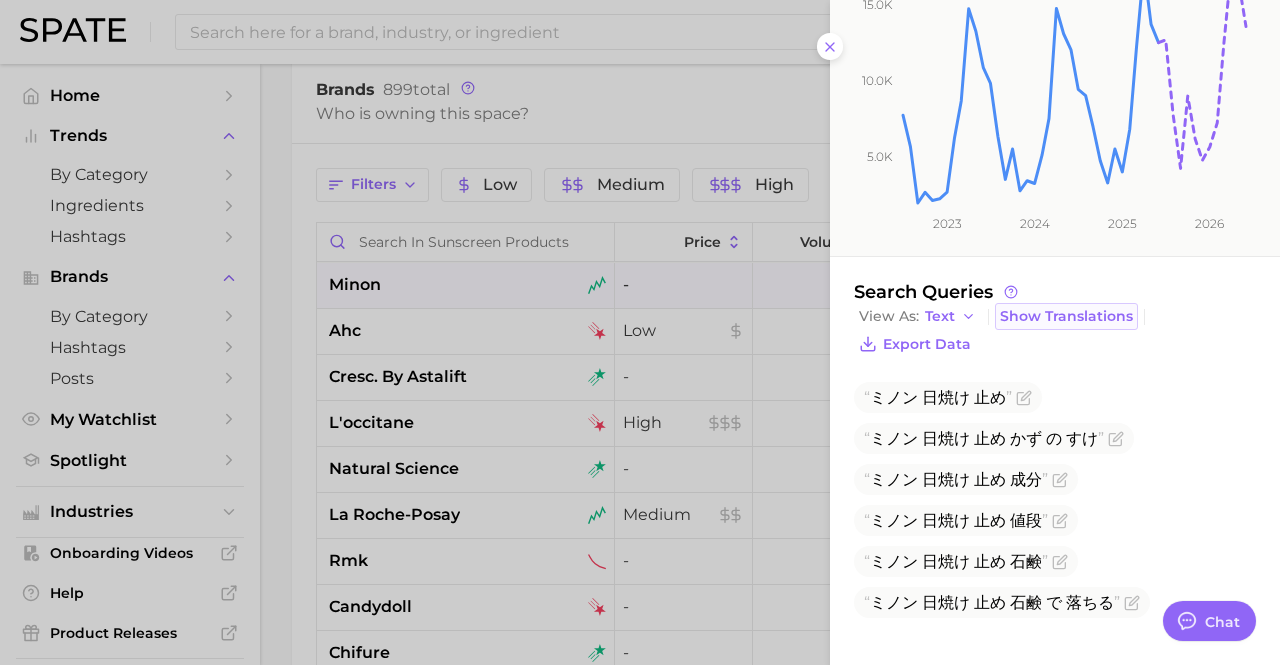 click on "Show Translations" at bounding box center [1066, 316] 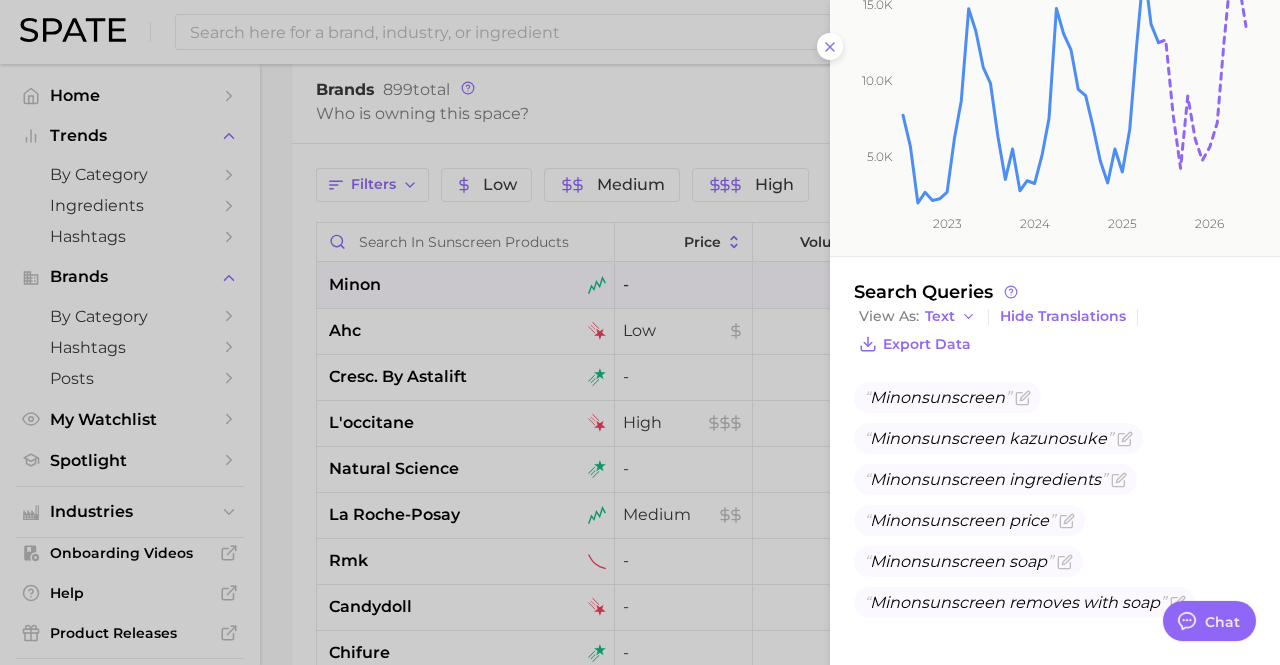 click on "5.0k 10.0k 15.0k 2023 2024 2025 2026" 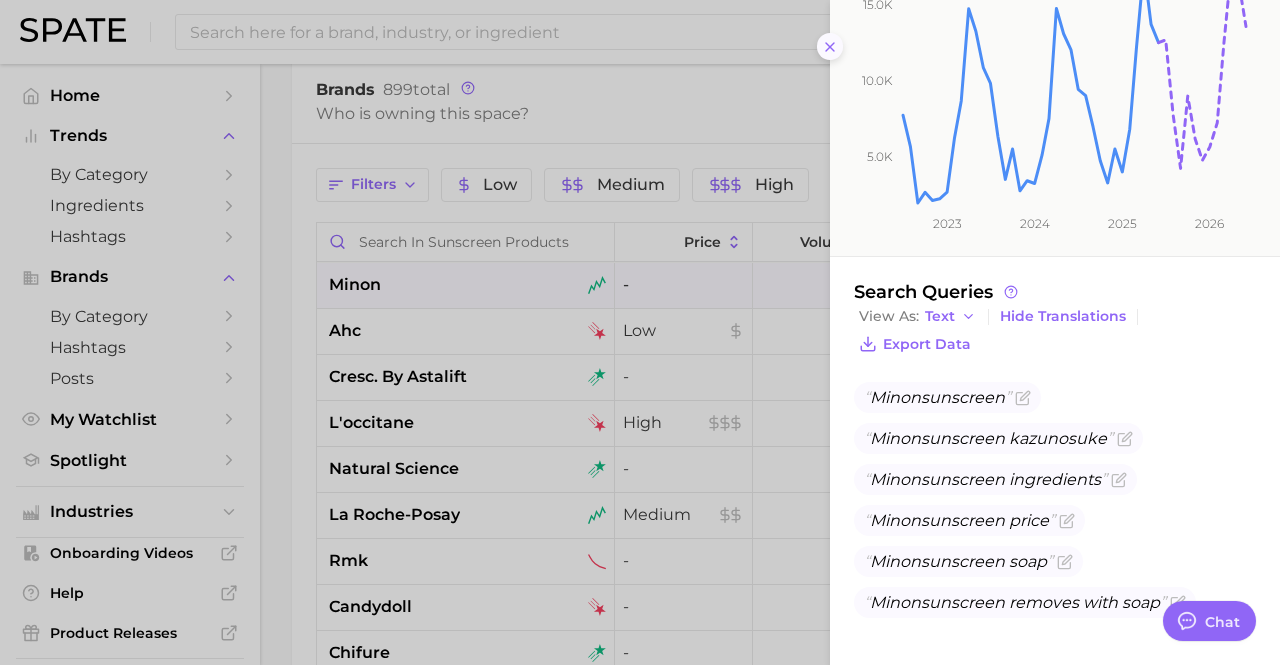 click 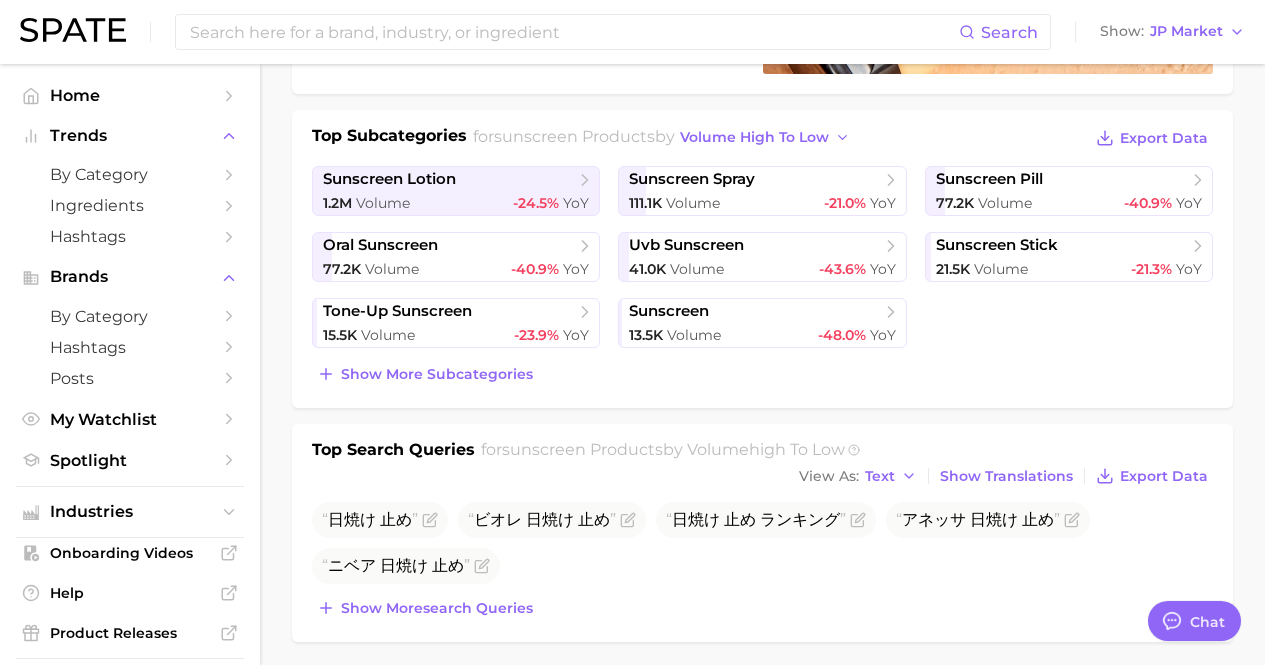 scroll, scrollTop: 417, scrollLeft: 0, axis: vertical 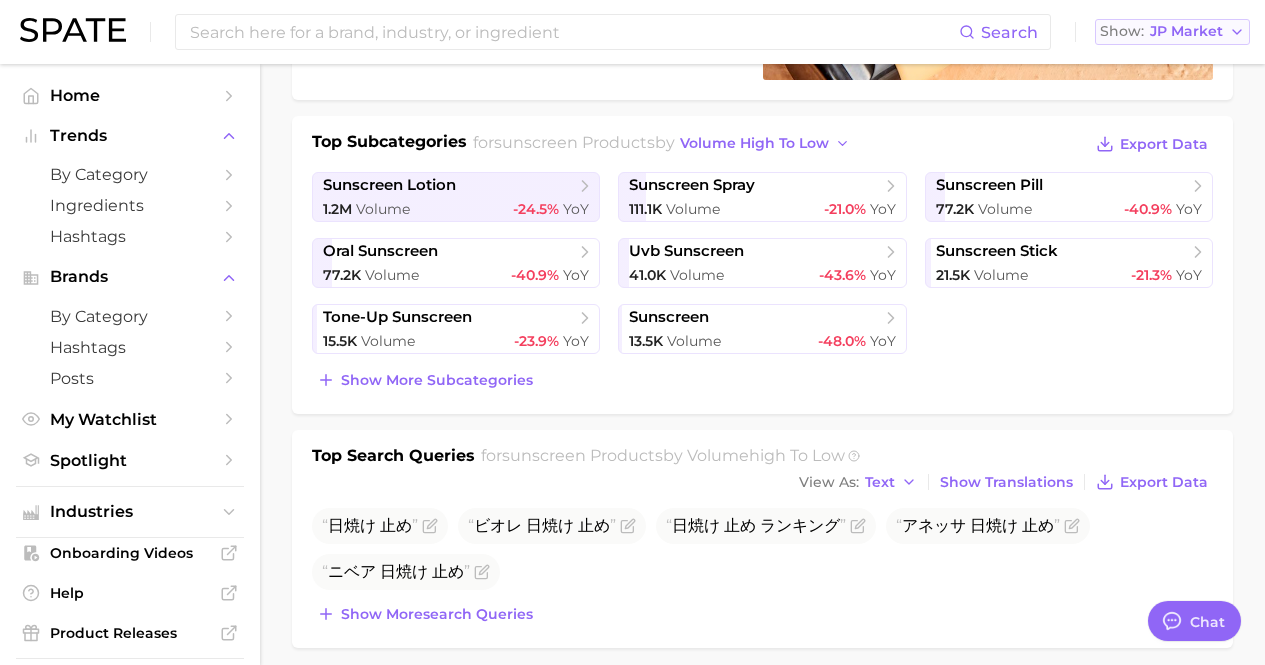 click on "JP Market" at bounding box center [1186, 31] 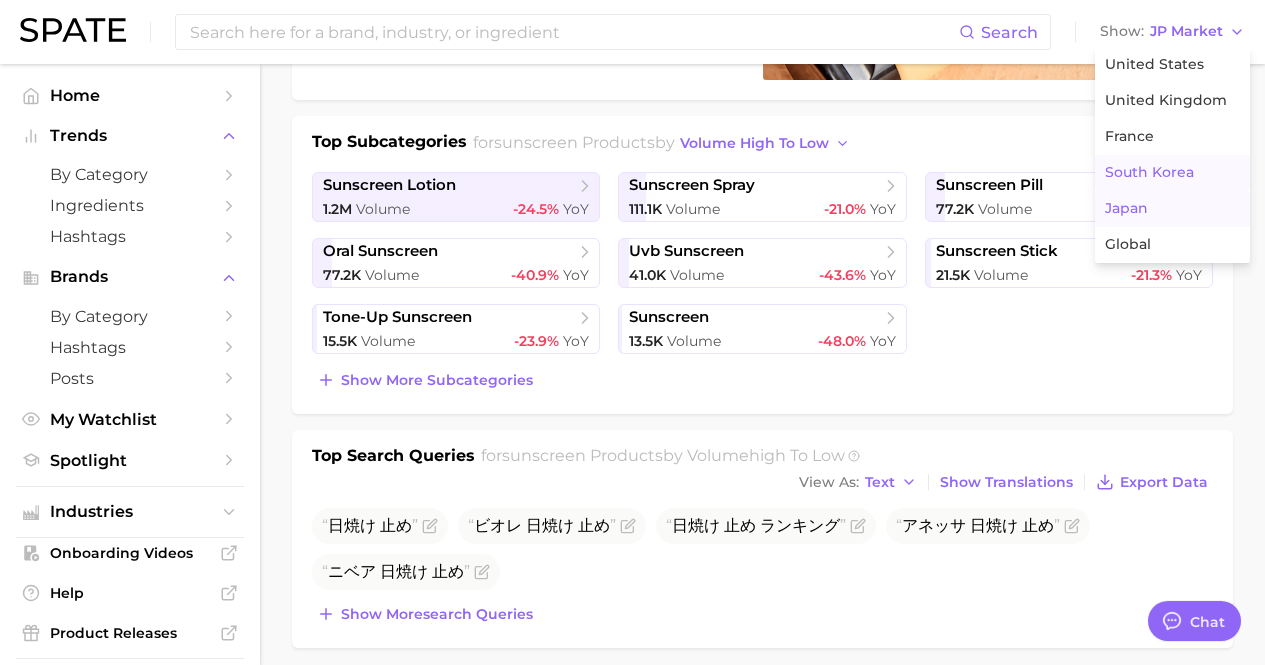 click on "South Korea" at bounding box center [1149, 172] 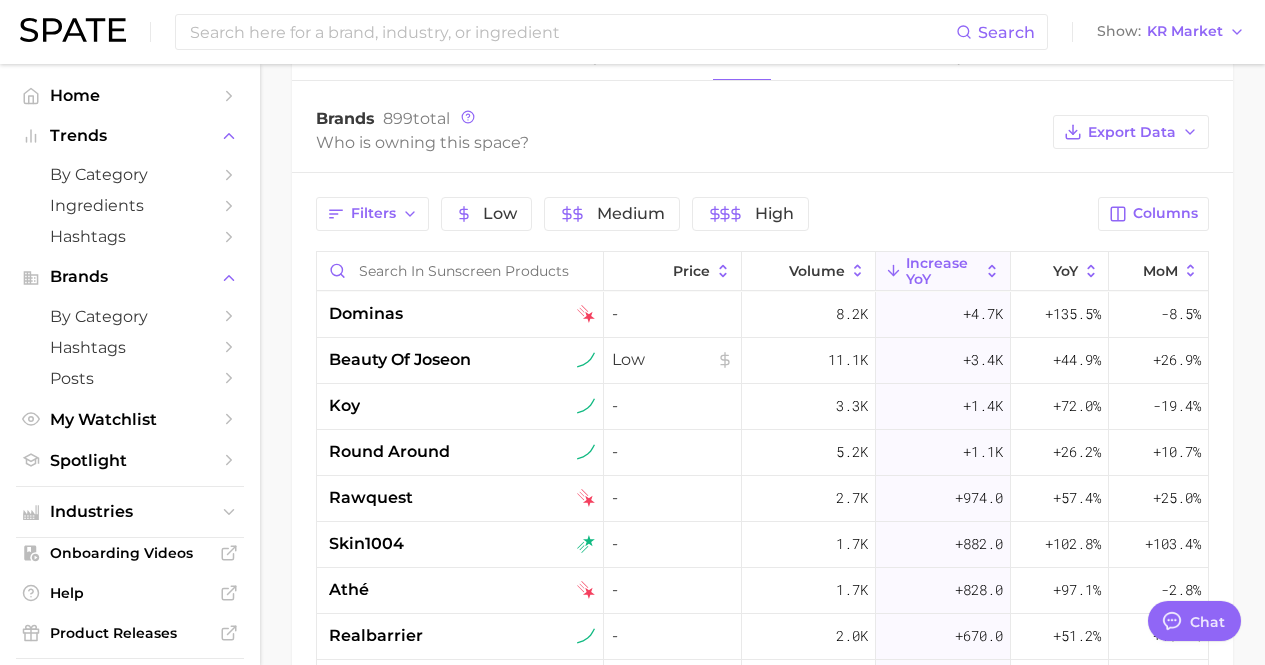 scroll, scrollTop: 930, scrollLeft: 0, axis: vertical 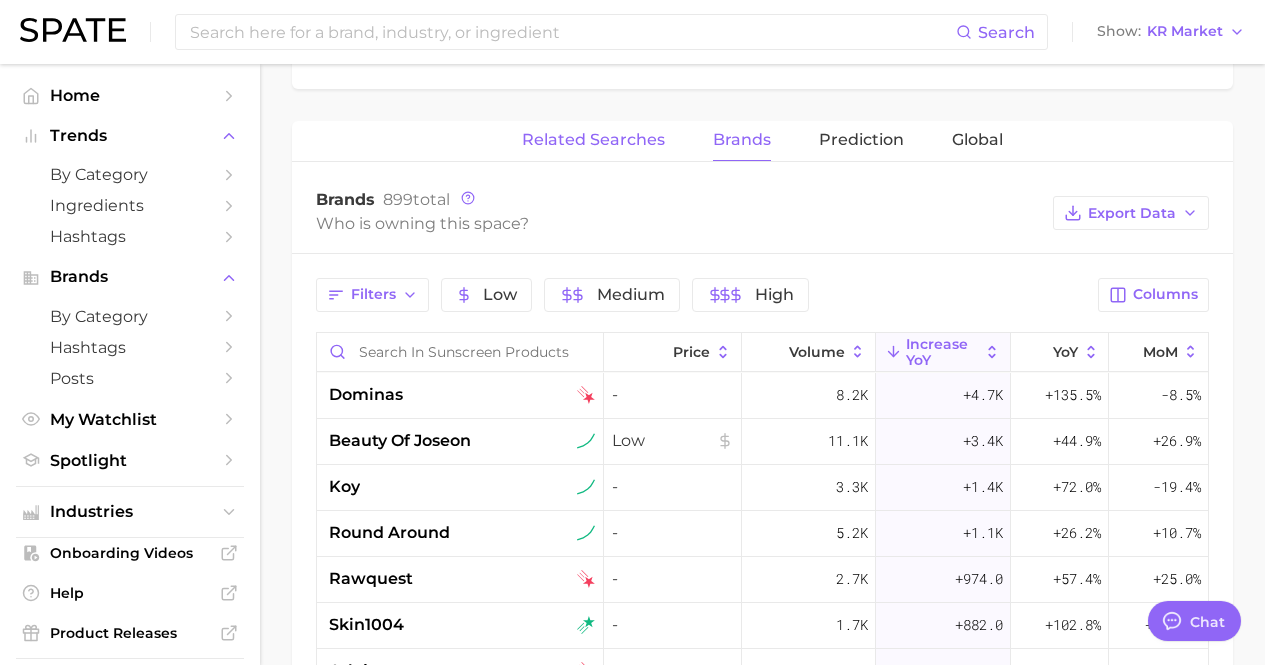 click on "Related Searches" at bounding box center (593, 140) 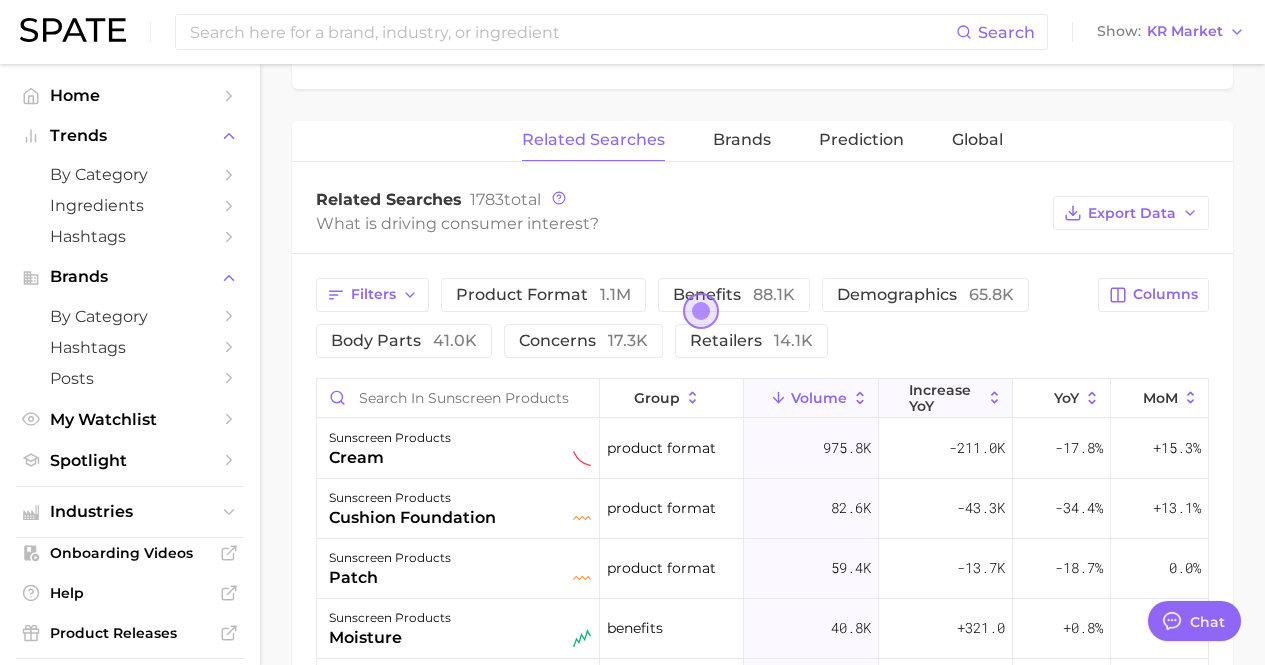 click on "increase YoY" at bounding box center (945, 398) 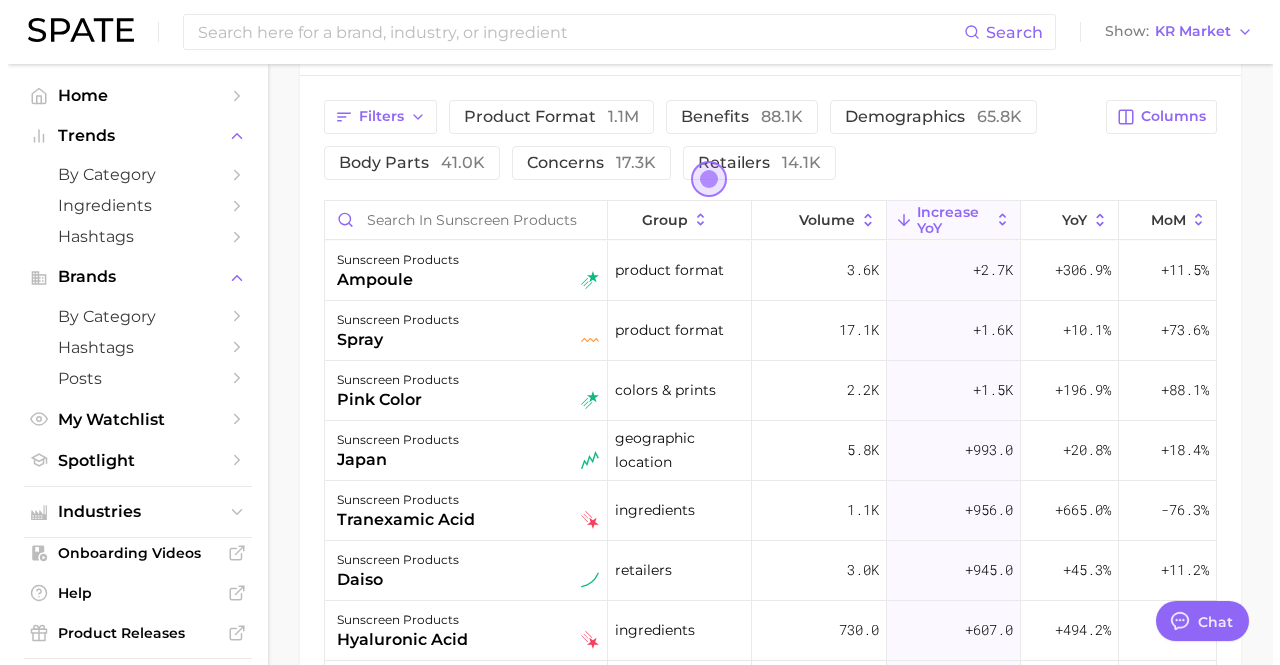 scroll, scrollTop: 1109, scrollLeft: 0, axis: vertical 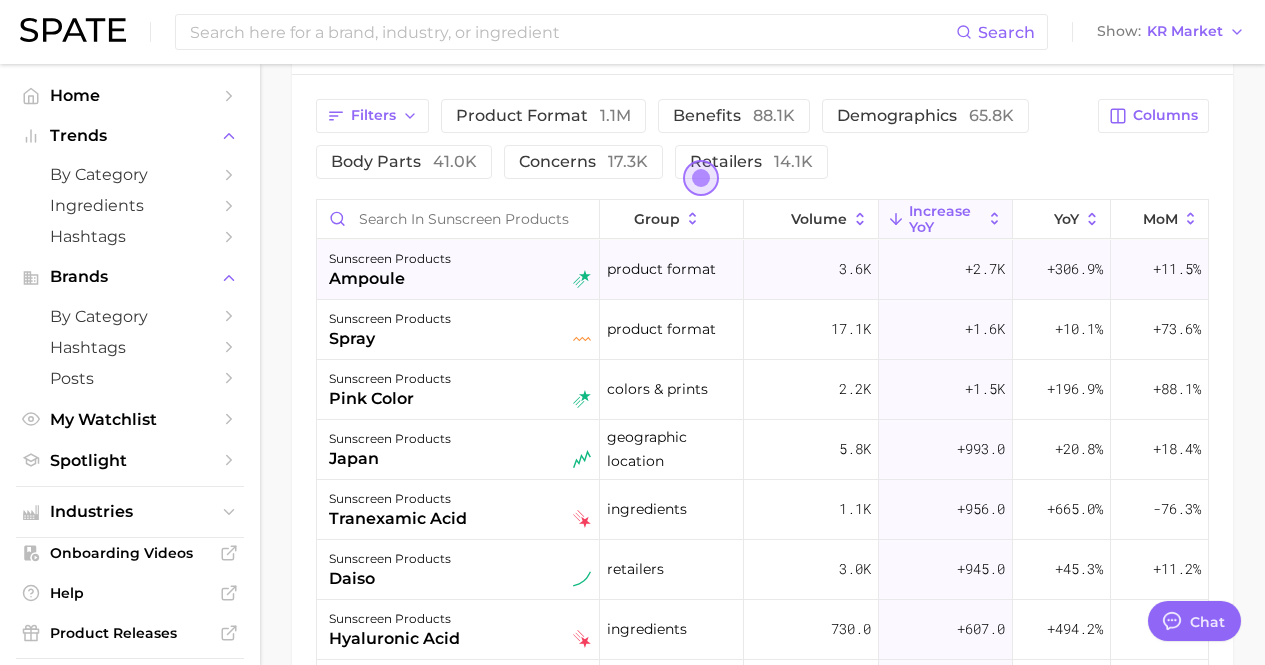 click on "sunscreen products ampoule" at bounding box center [460, 269] 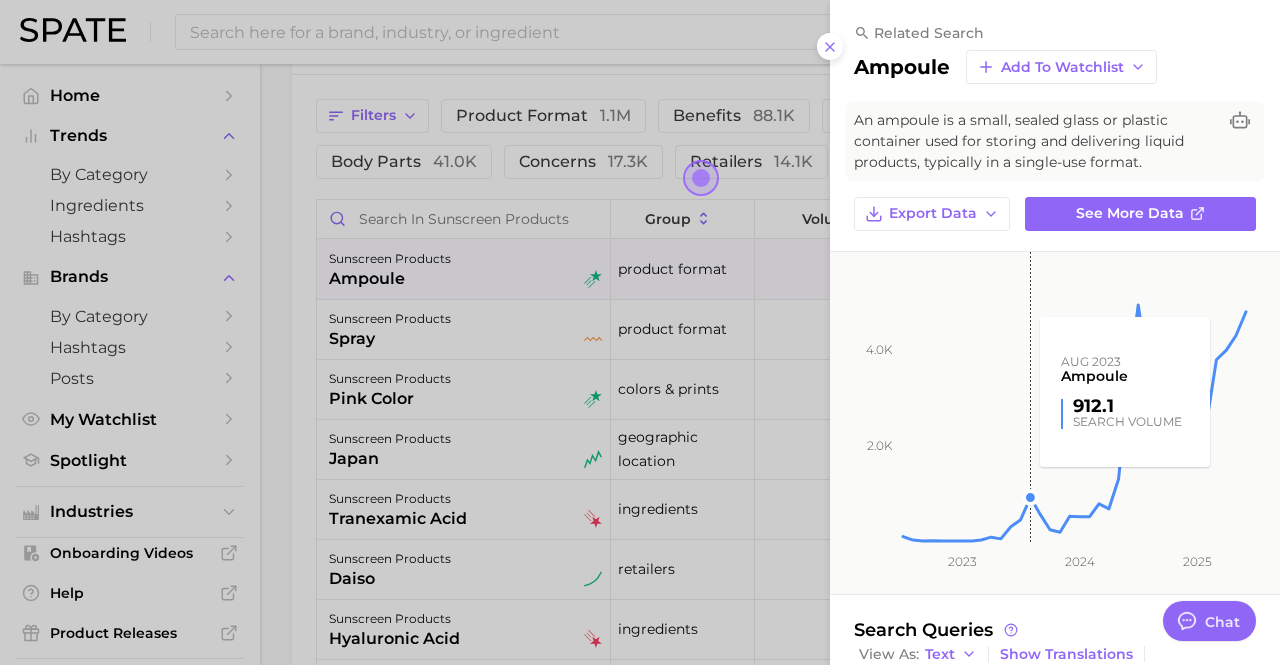 scroll, scrollTop: 173, scrollLeft: 0, axis: vertical 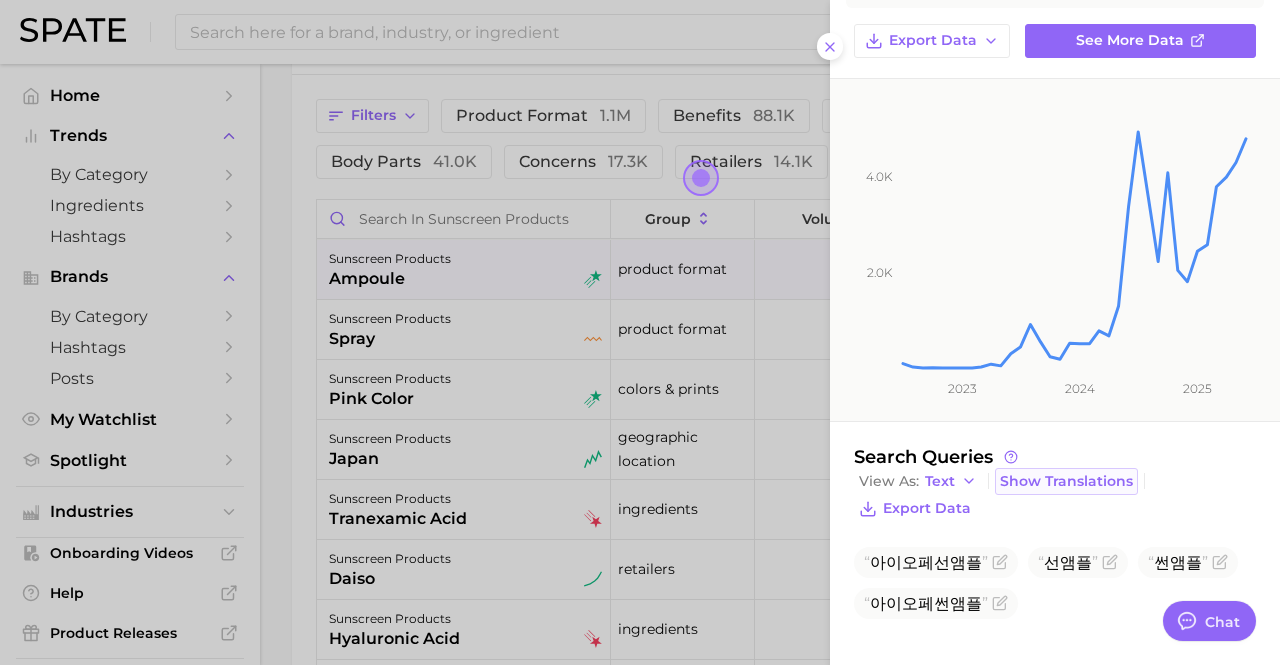 click on "Show Translations" at bounding box center [1066, 481] 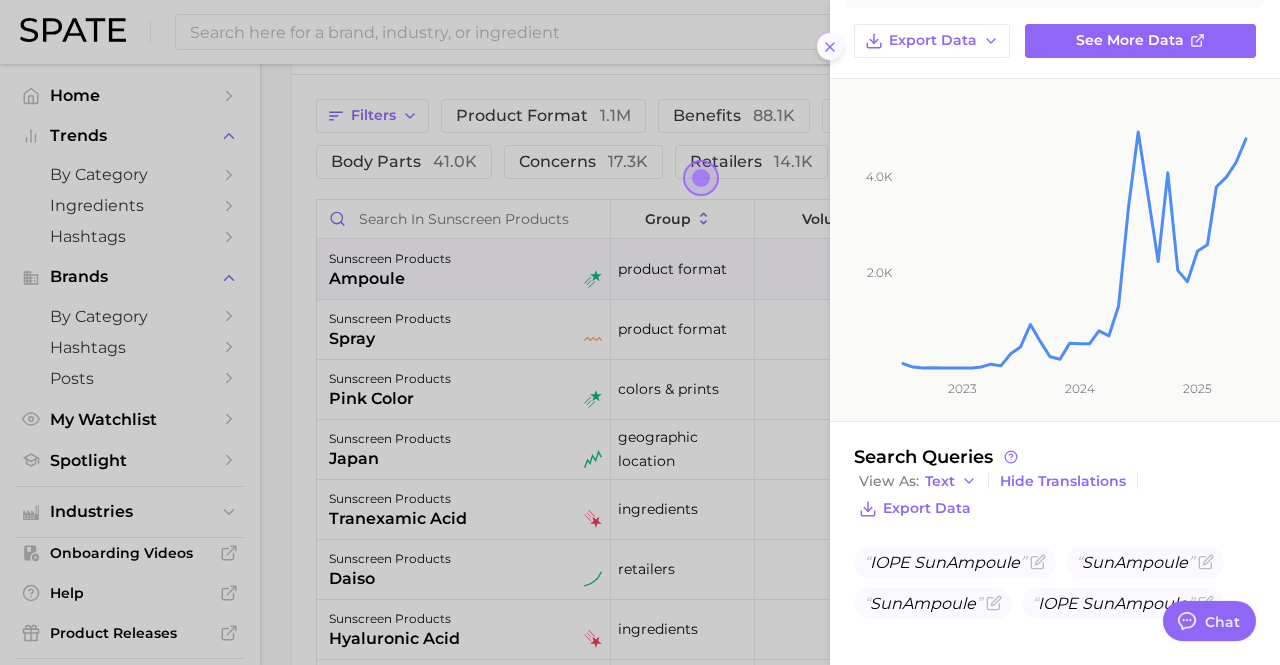 click 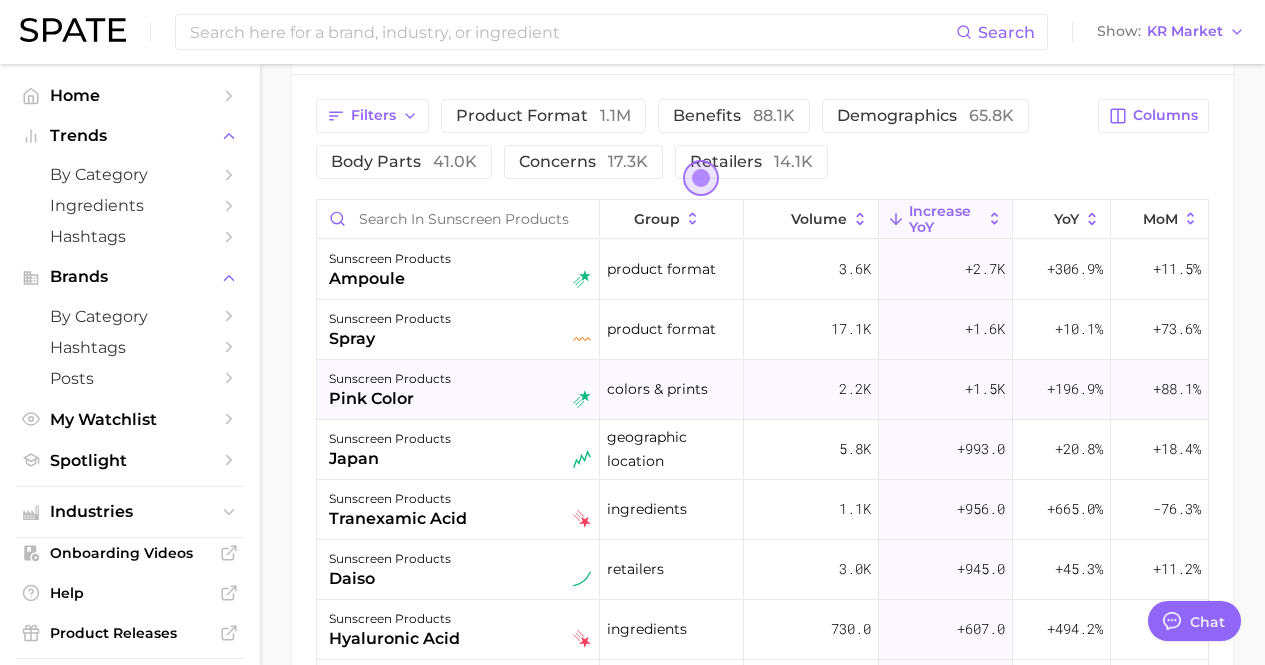 click on "2.2k" at bounding box center (811, 390) 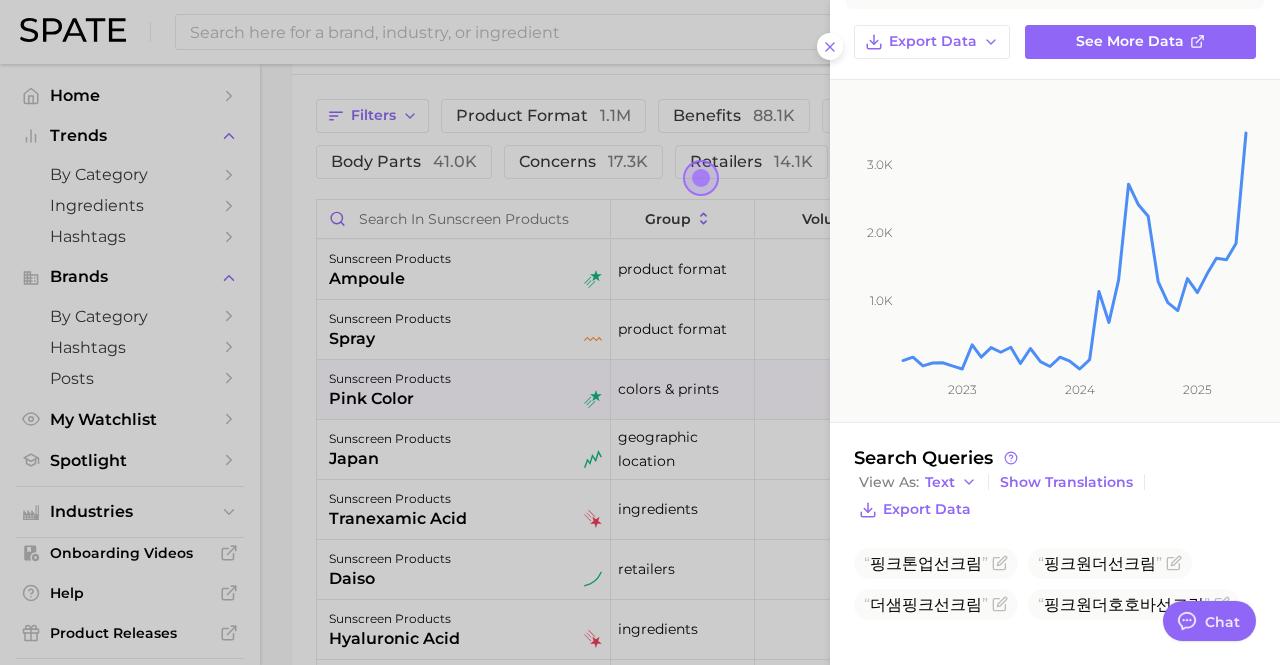 scroll, scrollTop: 152, scrollLeft: 0, axis: vertical 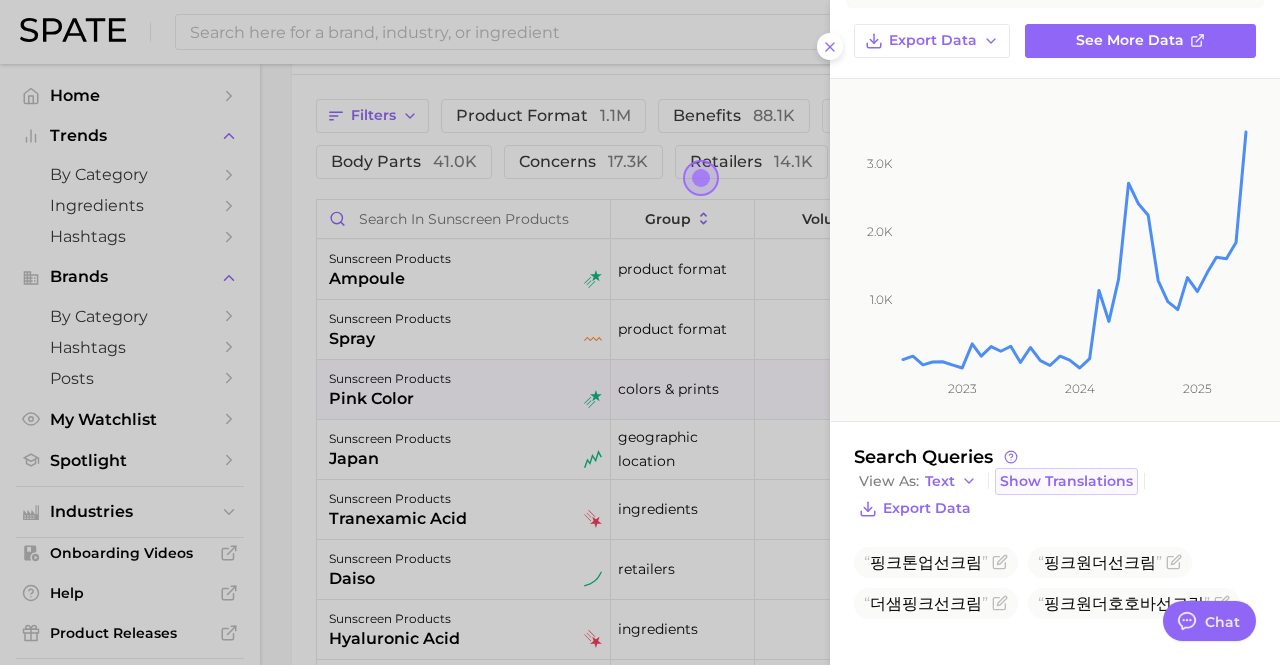 click on "Show Translations" at bounding box center [1066, 481] 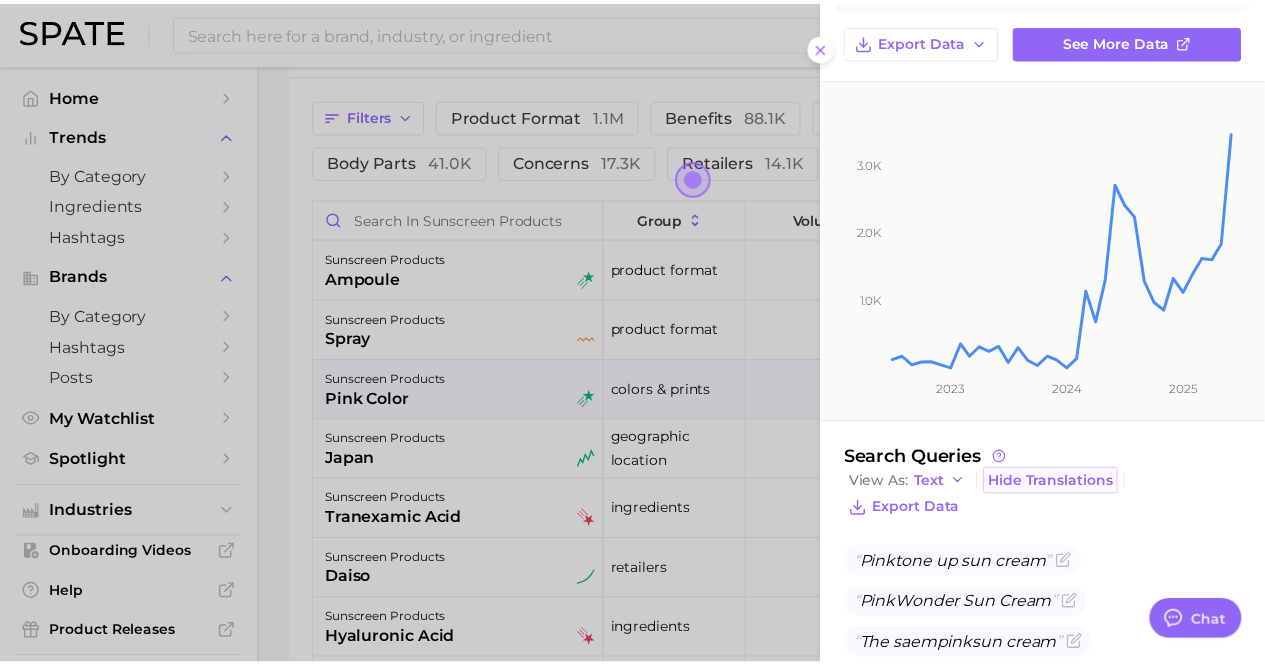 scroll, scrollTop: 234, scrollLeft: 0, axis: vertical 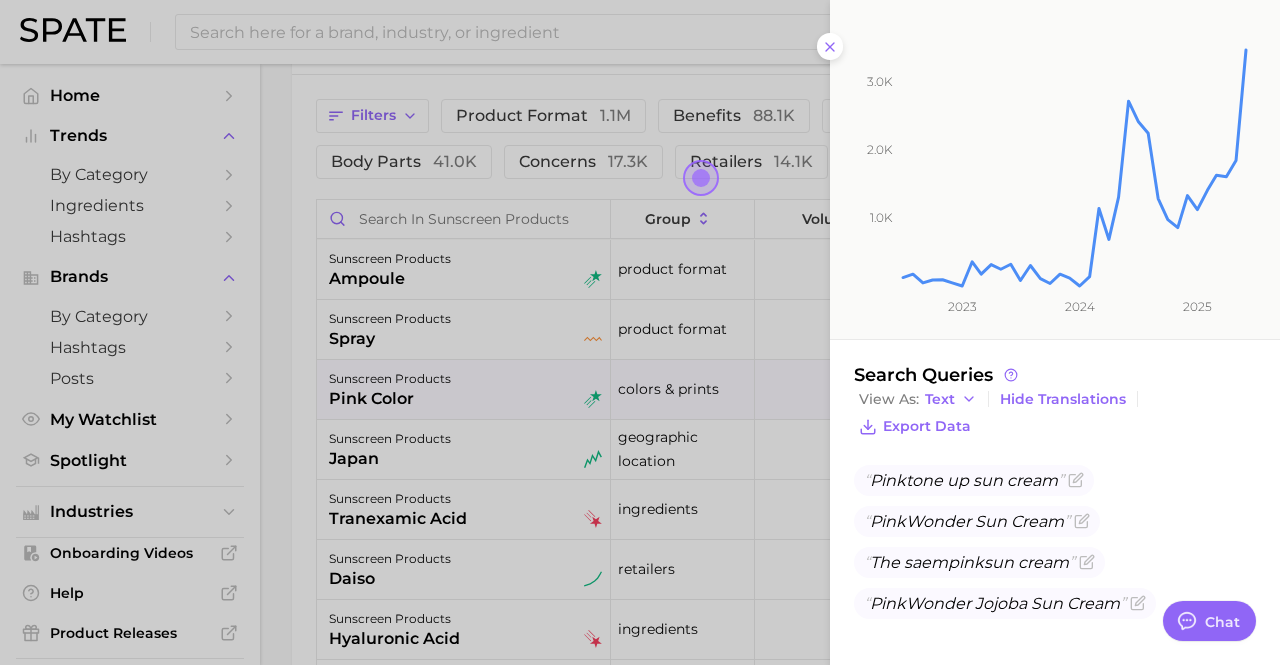 click on "1.0k 2.0k 3.0k 2023 2024 2025" 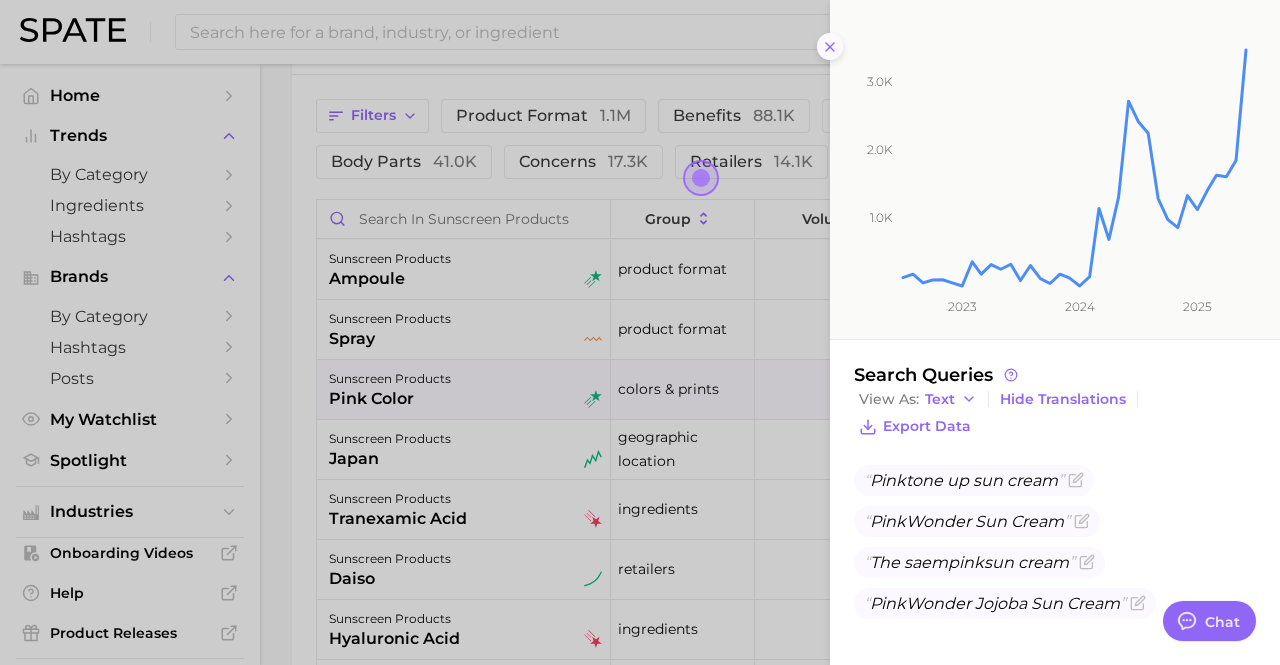 click 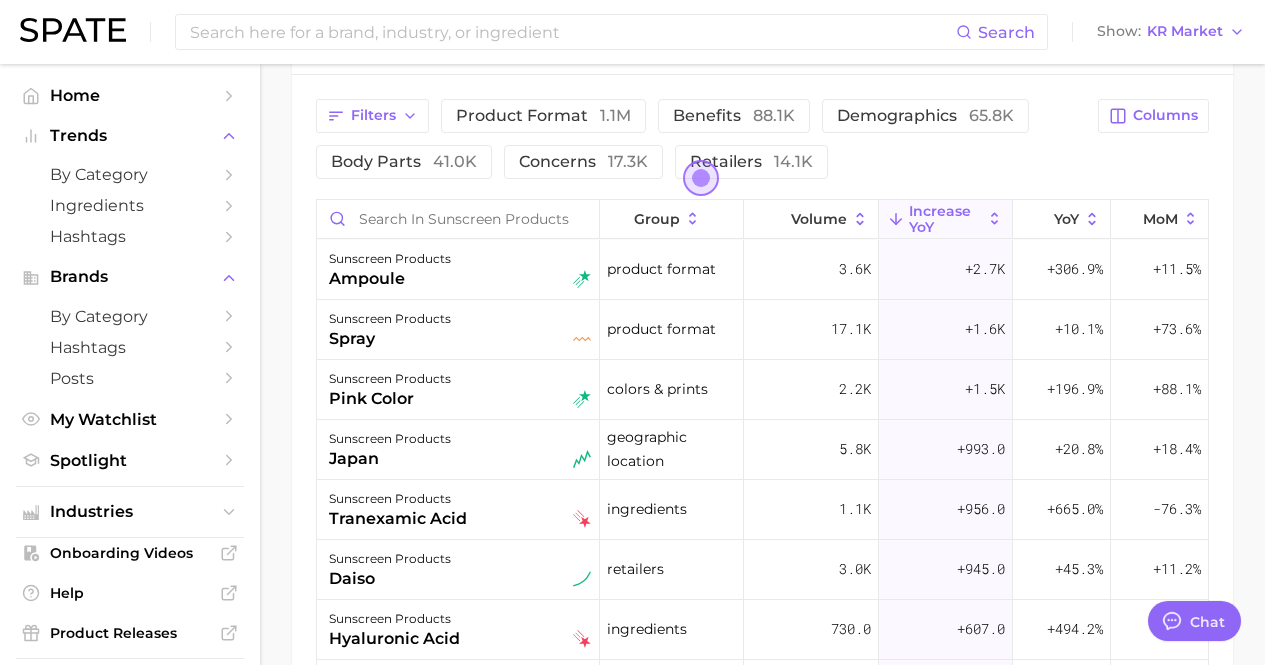 click on "1. skincare 2. sun care & tanning 3. sunscreen products 4. Subcategory Google TikTok Instagram Beta sunscreen products volume [NUMBER]k YoY [PERCENTAGE] cluster seasonal flat Sunscreen products ranks #1 within the sun care & tanning category. This subcategory is declining at a higher rate compared to the other subcategories. Top Subcategories for sunscreen products by volume high to low Export Data sunscreen cream [NUMBER]k Volume [PERCENTAGE] YoY sunscreen stick [NUMBER]k Volume [PERCENTAGE] YoY sunscreen cushion [NUMBER]k Volume [PERCENTAGE] YoY sunscreen patch [NUMBER]k Volume [PERCENTAGE] YoY mineral sunscreen [NUMBER]k Volume [PERCENTAGE] YoY baby sunscreen [NUMBER]k Volume [PERCENTAGE] YoY water resistant sunscreen [NUMBER]k Volume [PERCENTAGE] YoY sunscreen spray [NUMBER]k Volume [PERCENTAGE] YoY Show more subcategories Top Search Queries for sunscreen products by Volume high to low View As Text Show Translations Export Data 선크림 AHC선스틱 닥터지선크림 헤라썬크림 달바선크림 Show more search queries Brands" at bounding box center [762, -29] 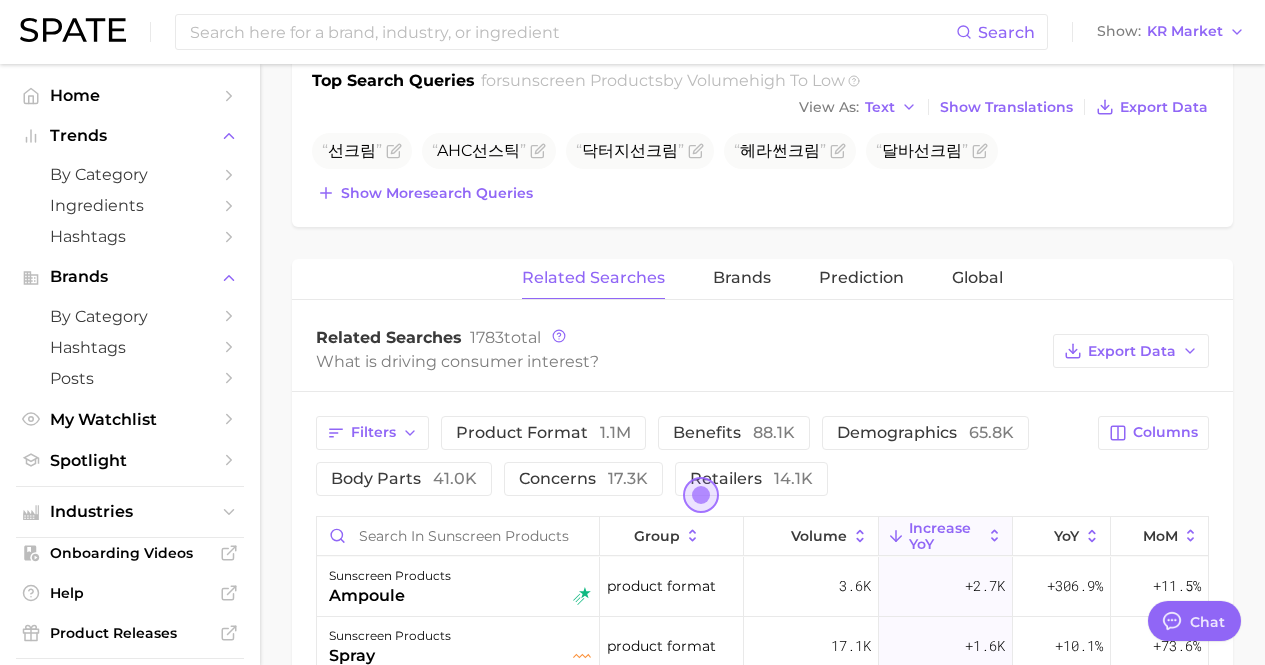 scroll, scrollTop: 796, scrollLeft: 0, axis: vertical 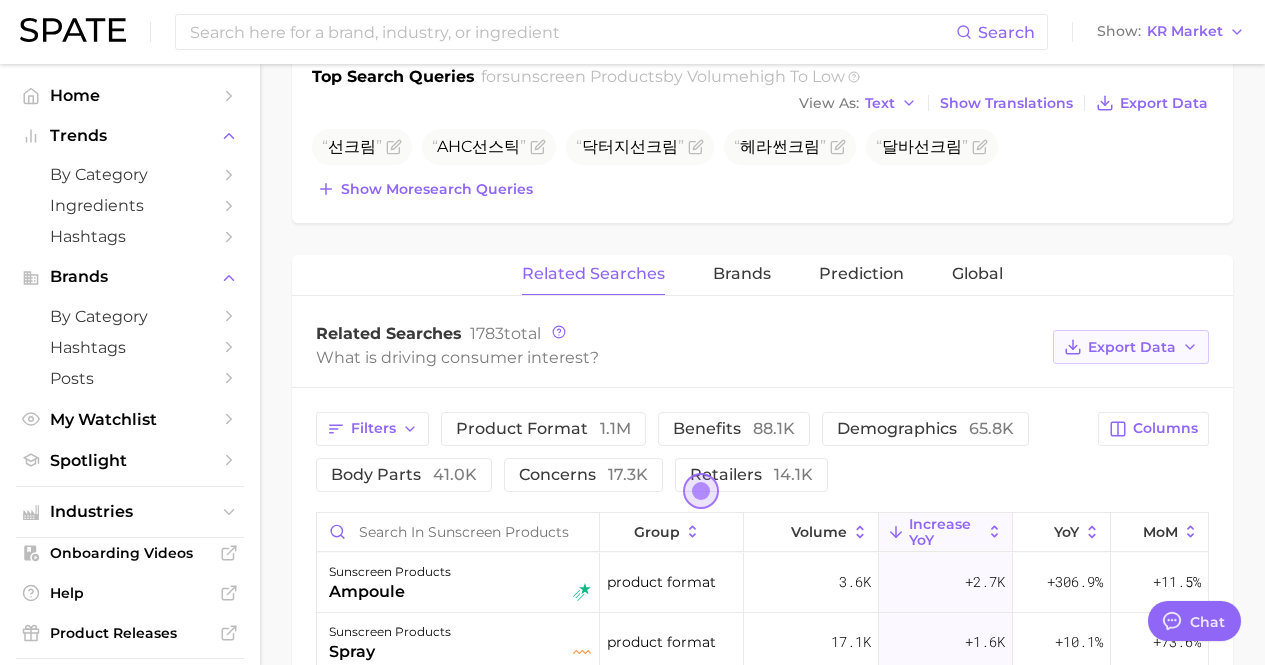 click on "Export Data" at bounding box center (1132, 347) 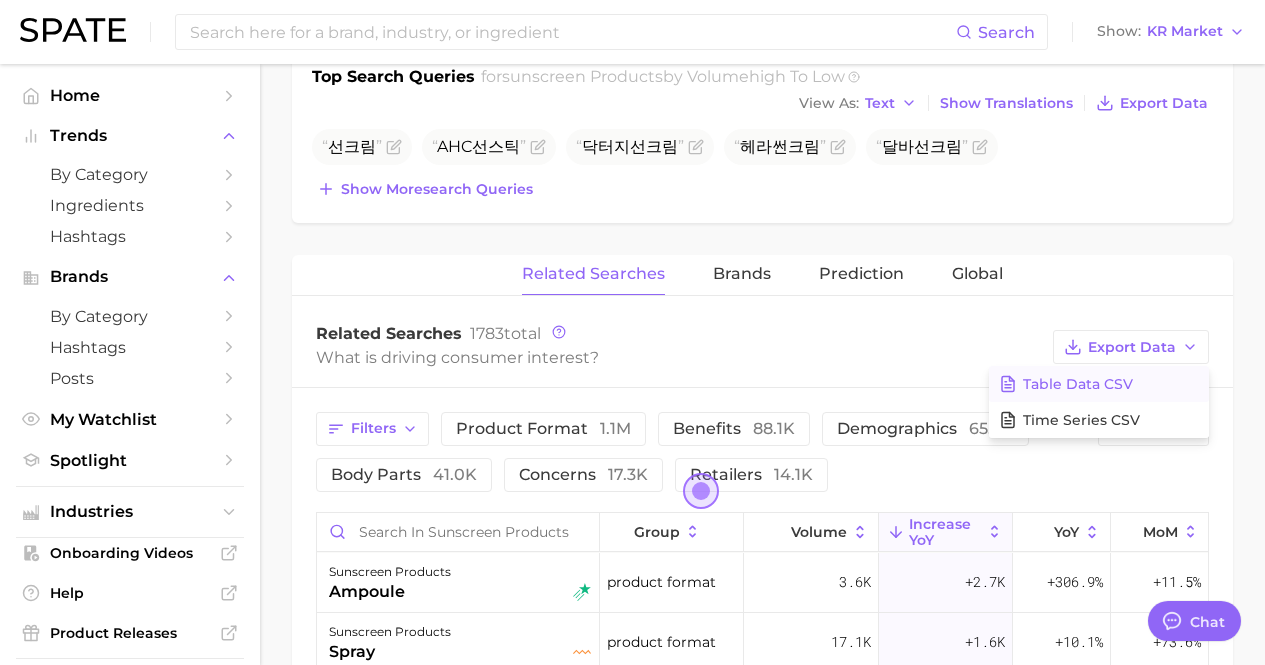 click on "Table Data CSV" at bounding box center (1099, 384) 